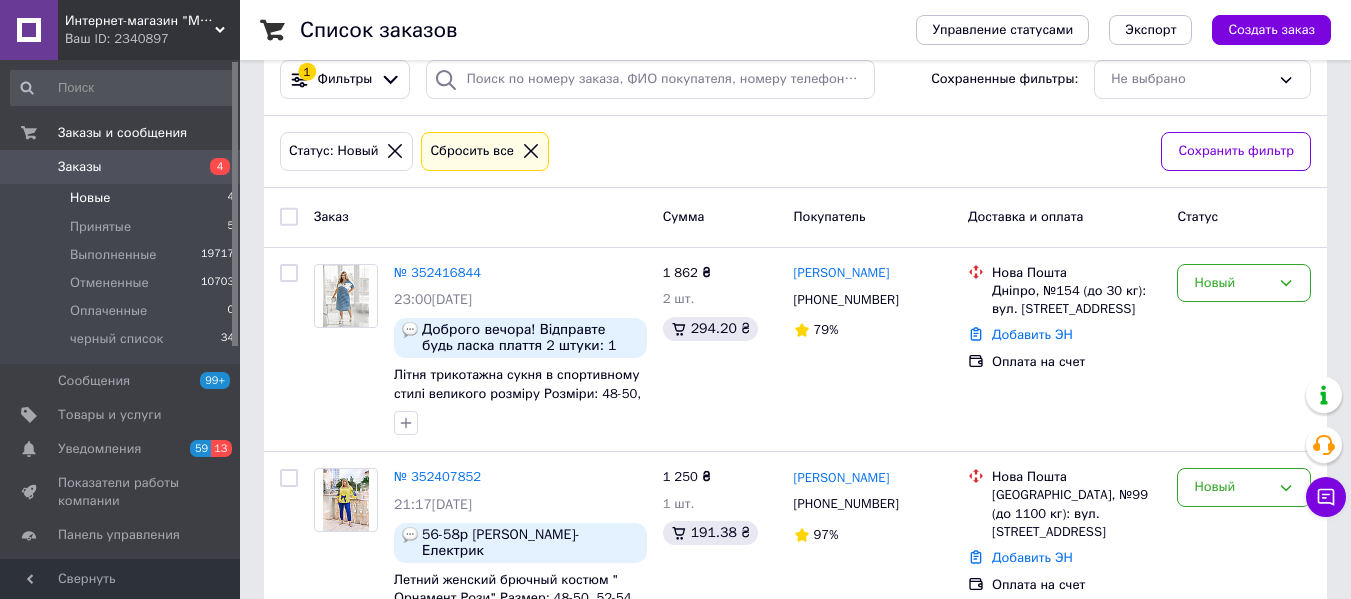 scroll, scrollTop: 200, scrollLeft: 0, axis: vertical 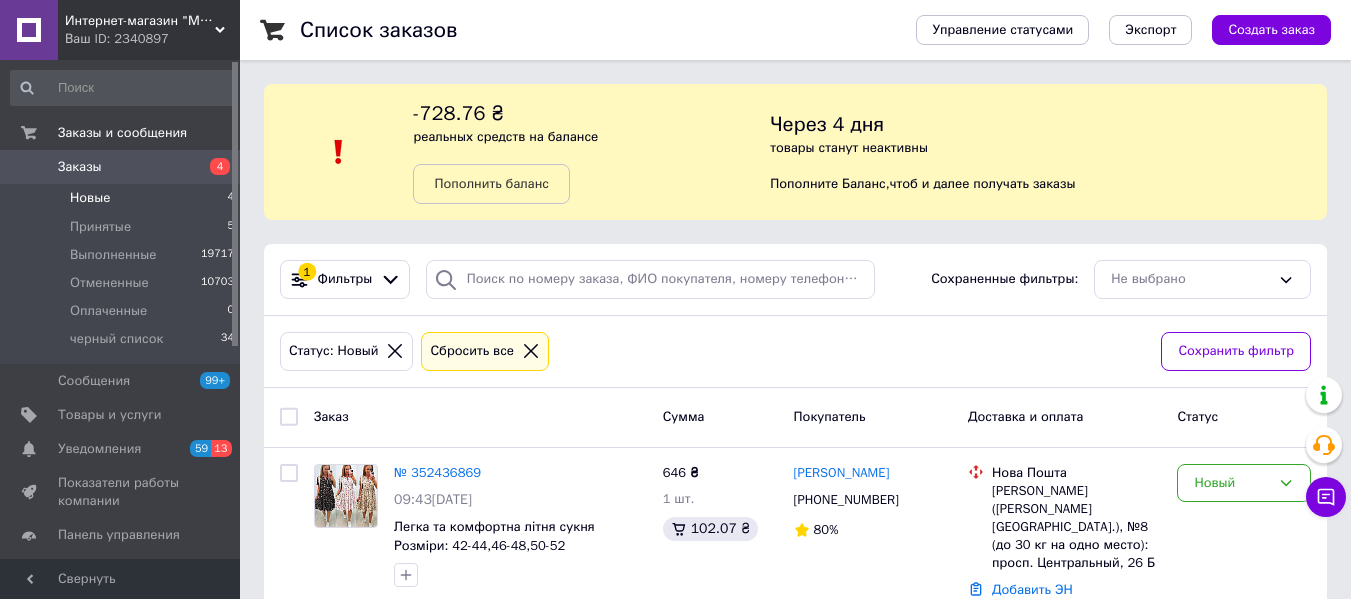 click 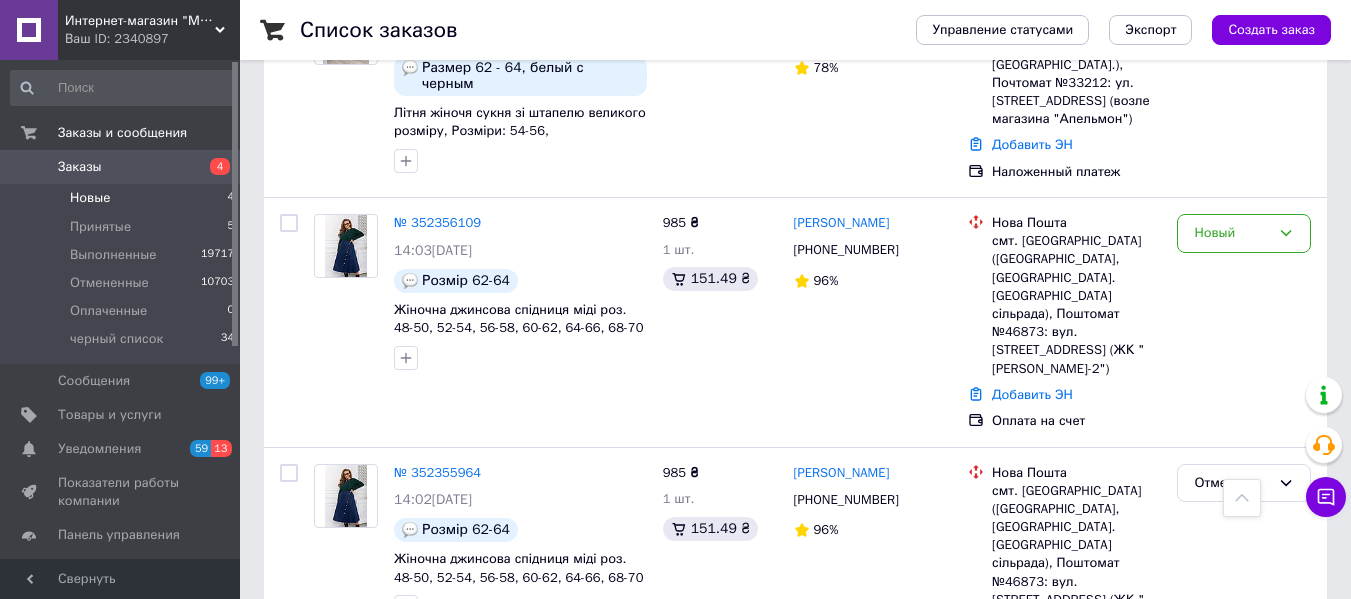 scroll, scrollTop: 1000, scrollLeft: 0, axis: vertical 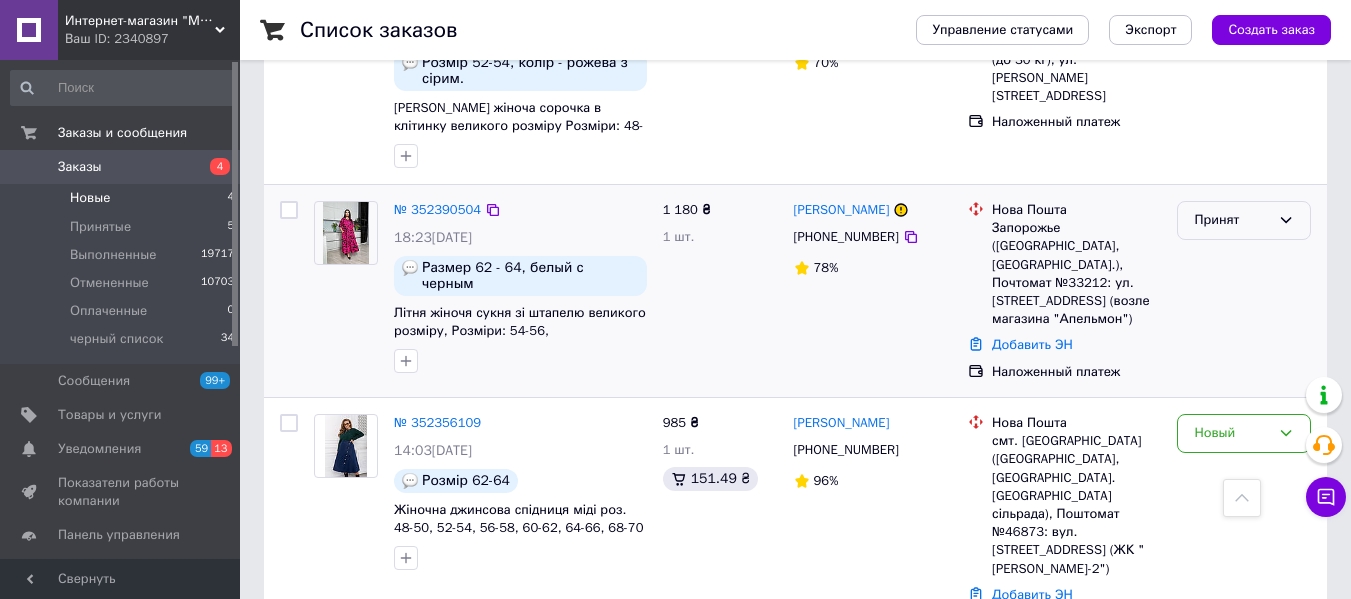 click on "Принят" at bounding box center (1232, 220) 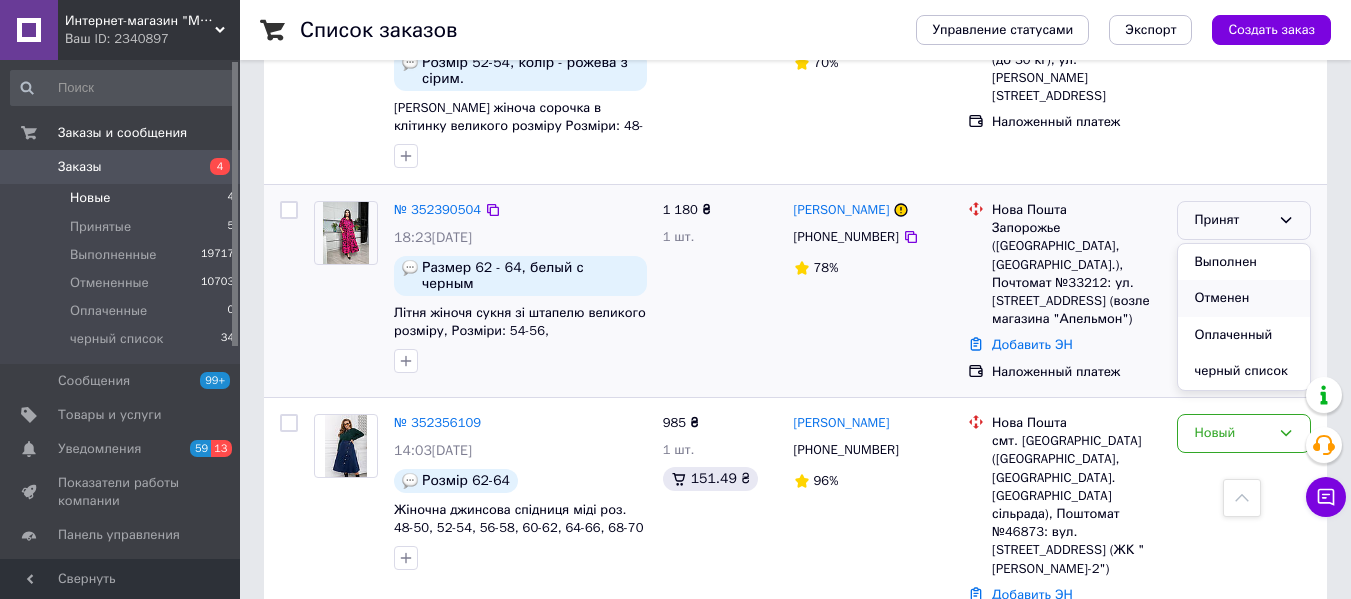 click on "Отменен" at bounding box center [1244, 298] 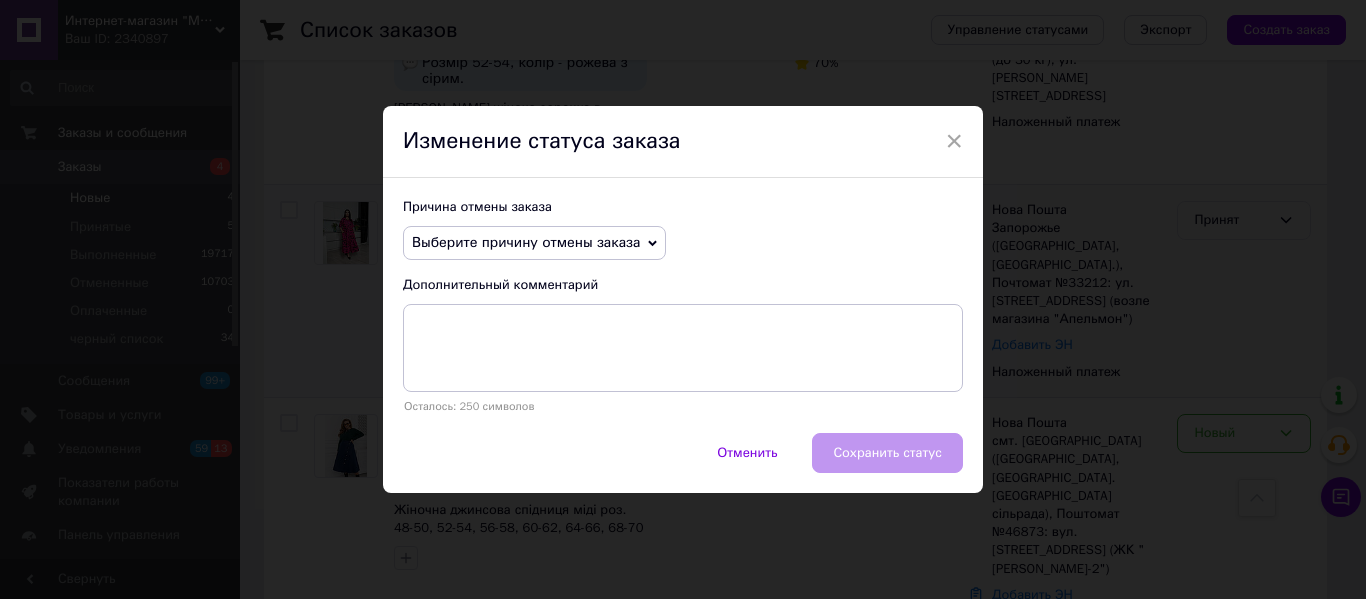 click on "Выберите причину отмены заказа" at bounding box center [526, 242] 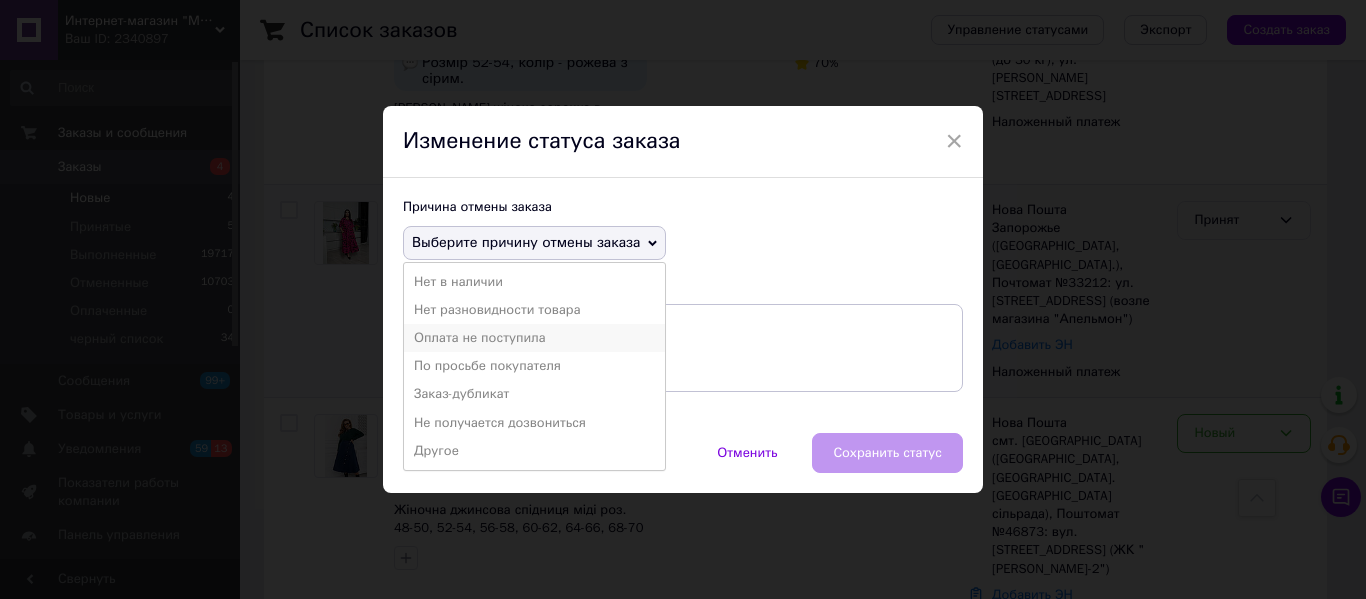 click on "Оплата не поступила" at bounding box center [534, 338] 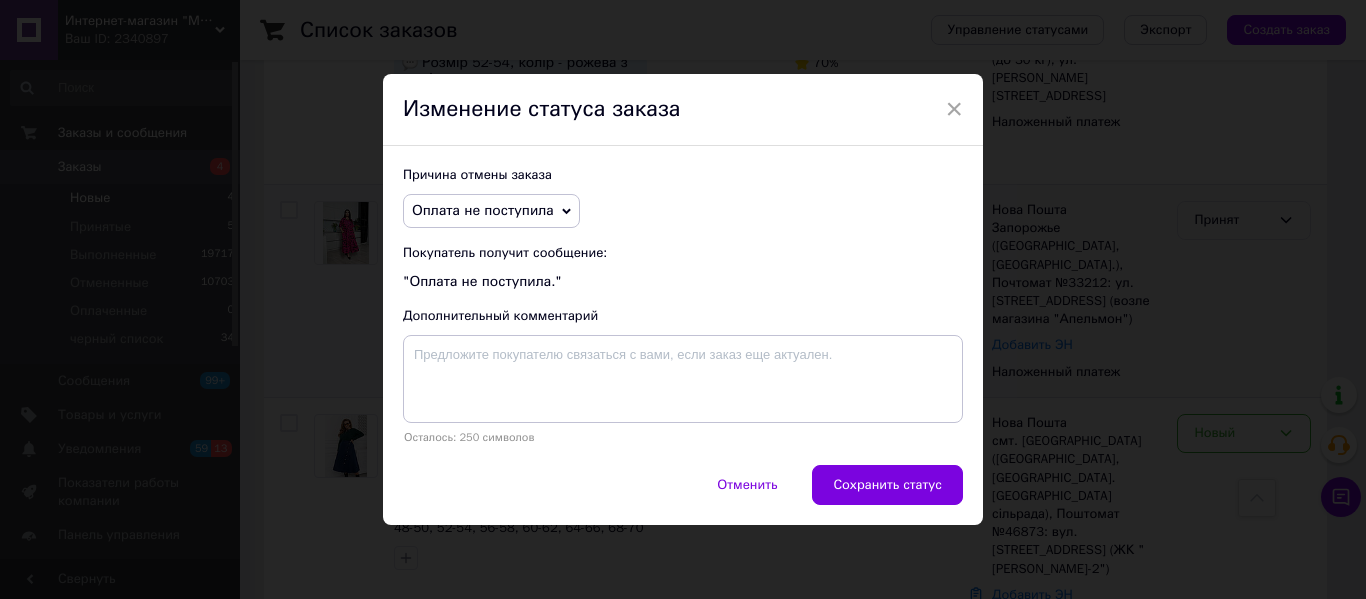 drag, startPoint x: 867, startPoint y: 483, endPoint x: 1125, endPoint y: 449, distance: 260.23065 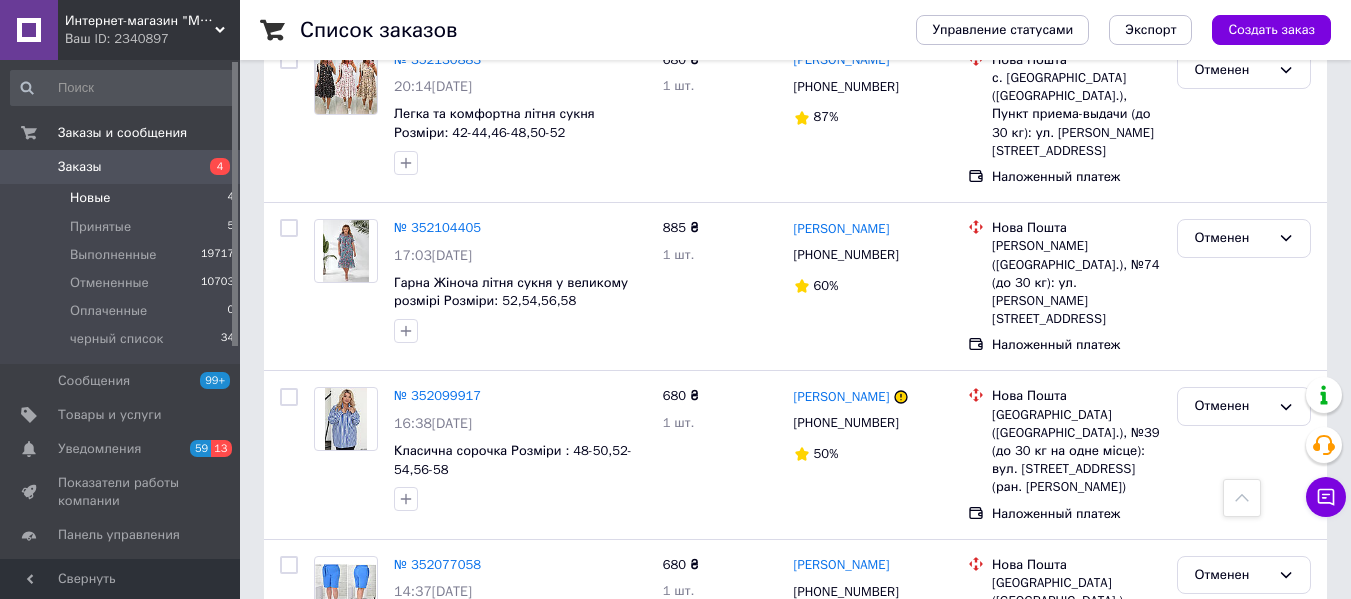 scroll, scrollTop: 3541, scrollLeft: 0, axis: vertical 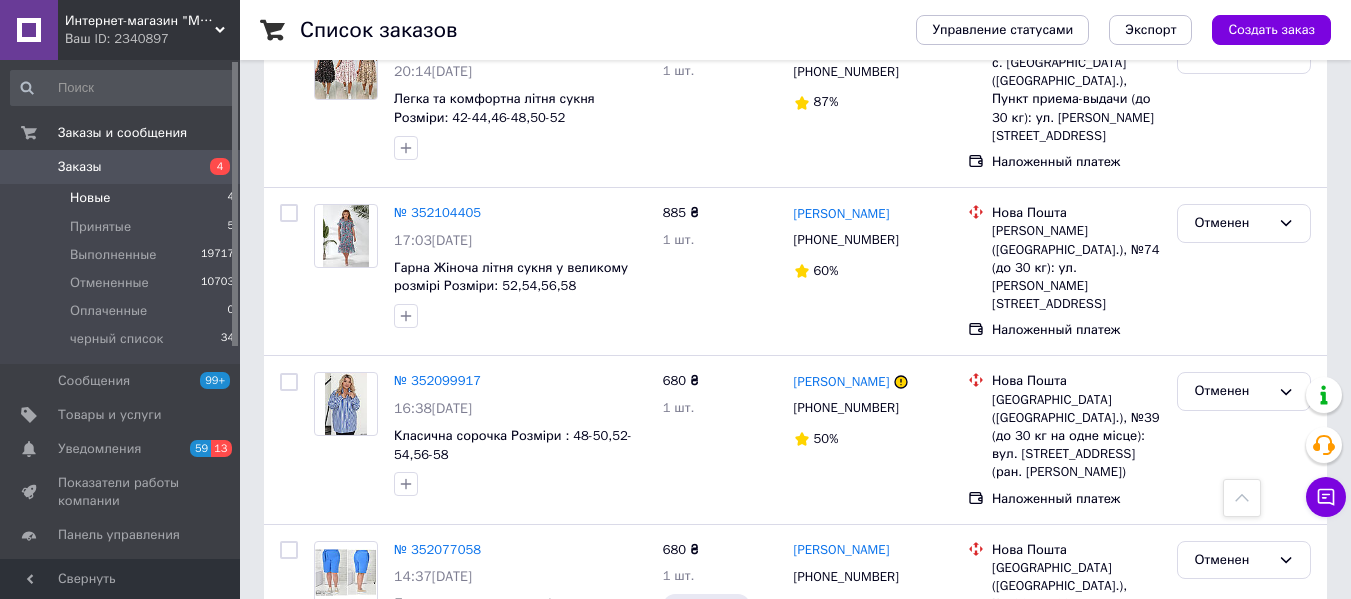 click on "2" at bounding box center [327, 755] 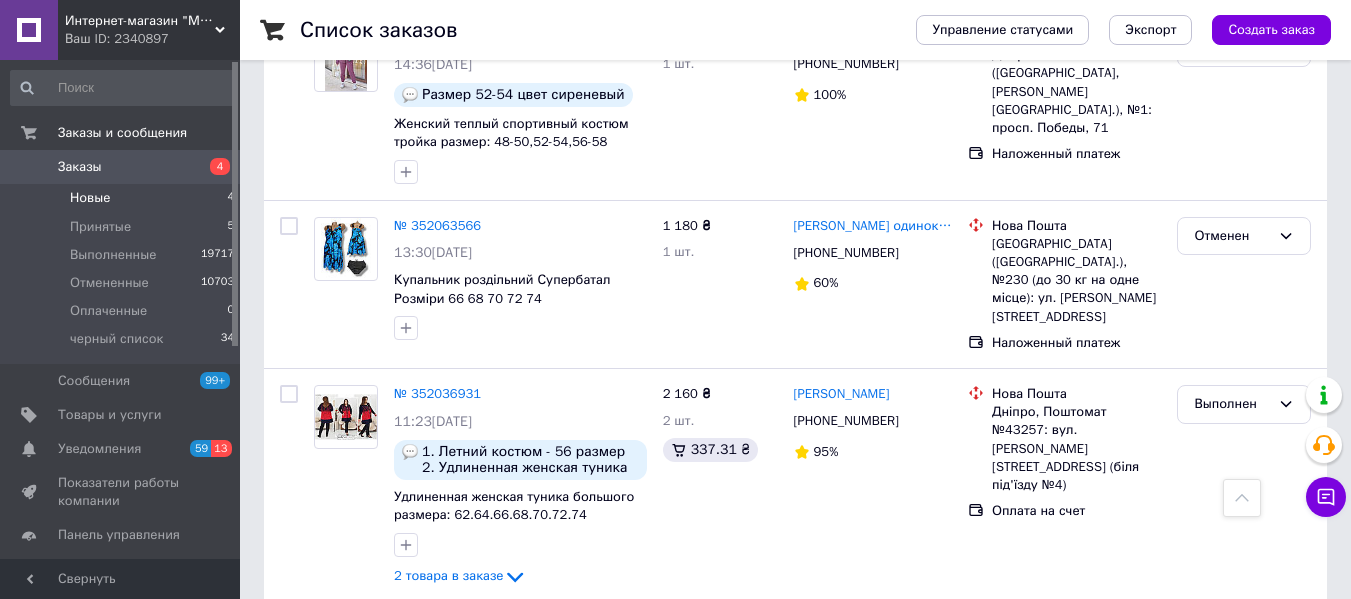 scroll, scrollTop: 200, scrollLeft: 0, axis: vertical 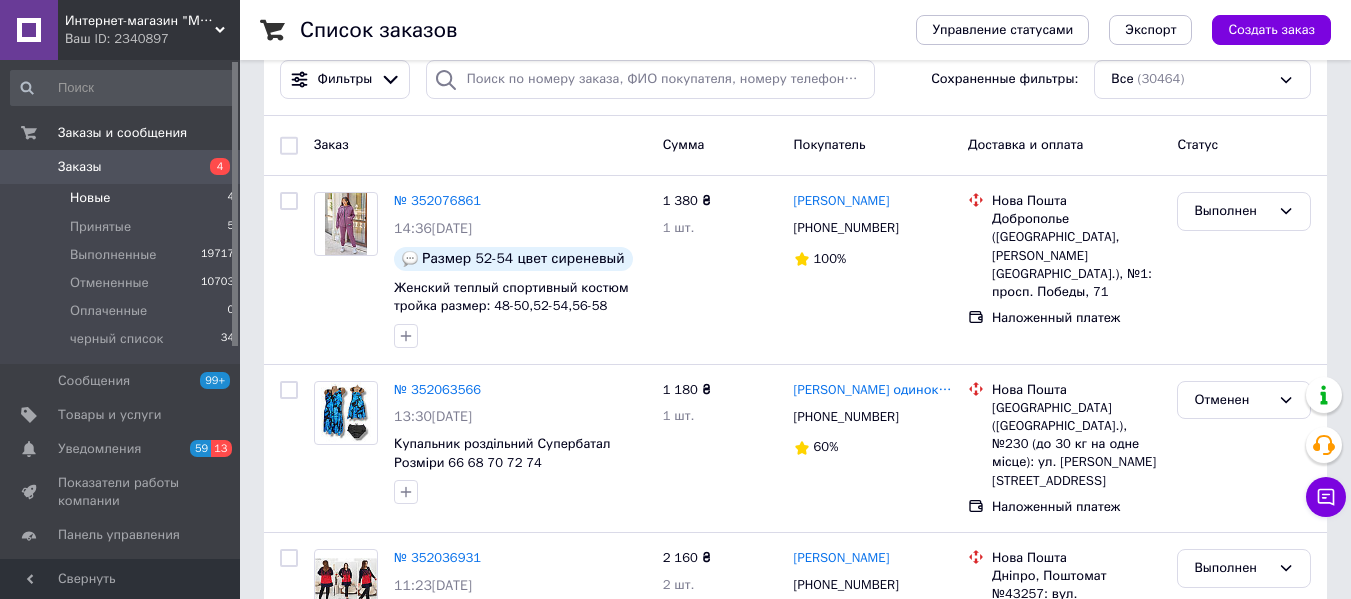 click on "Новые 4" at bounding box center (123, 198) 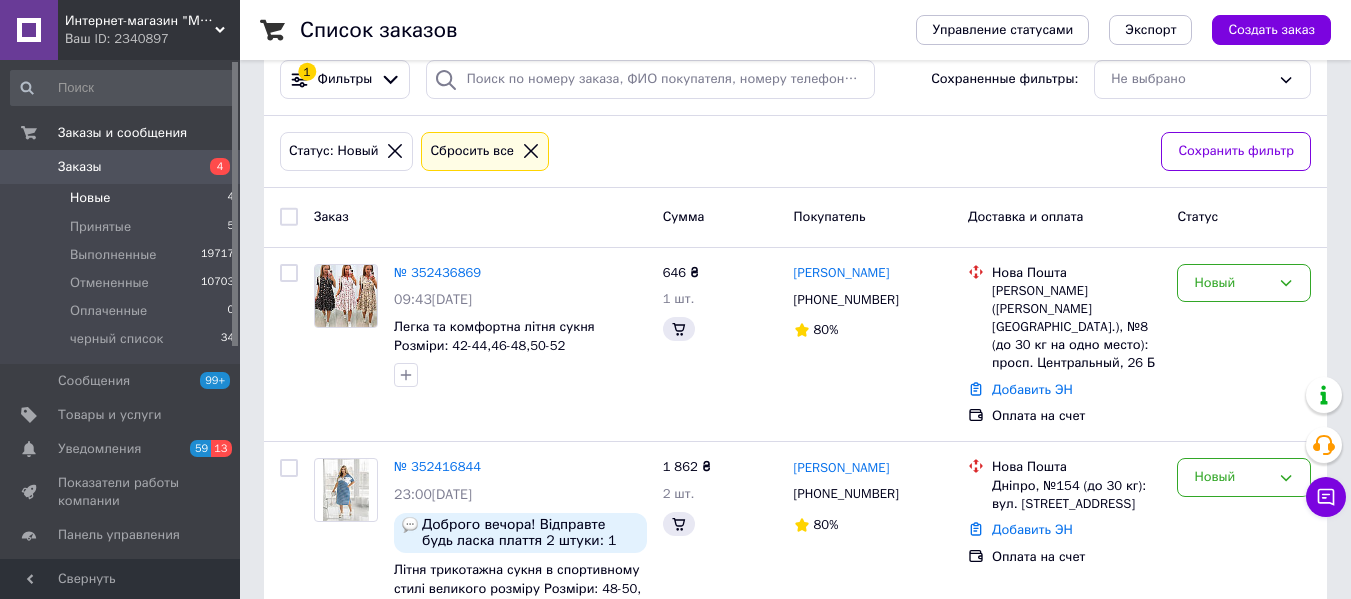 scroll, scrollTop: 0, scrollLeft: 0, axis: both 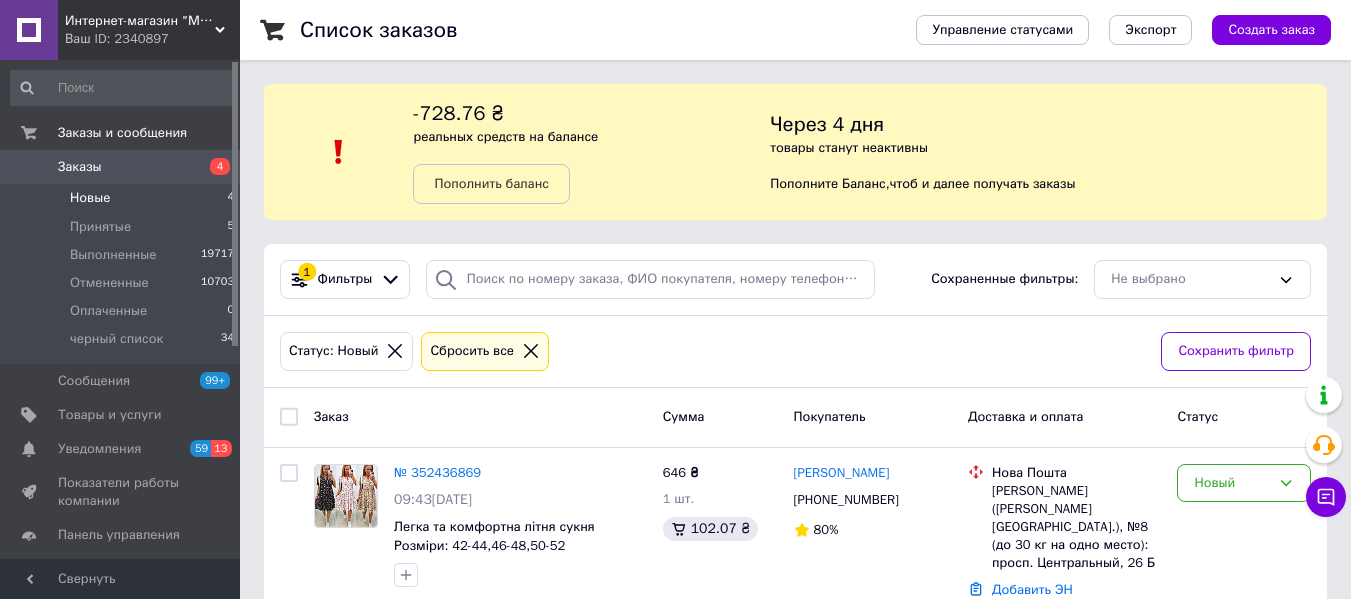 click 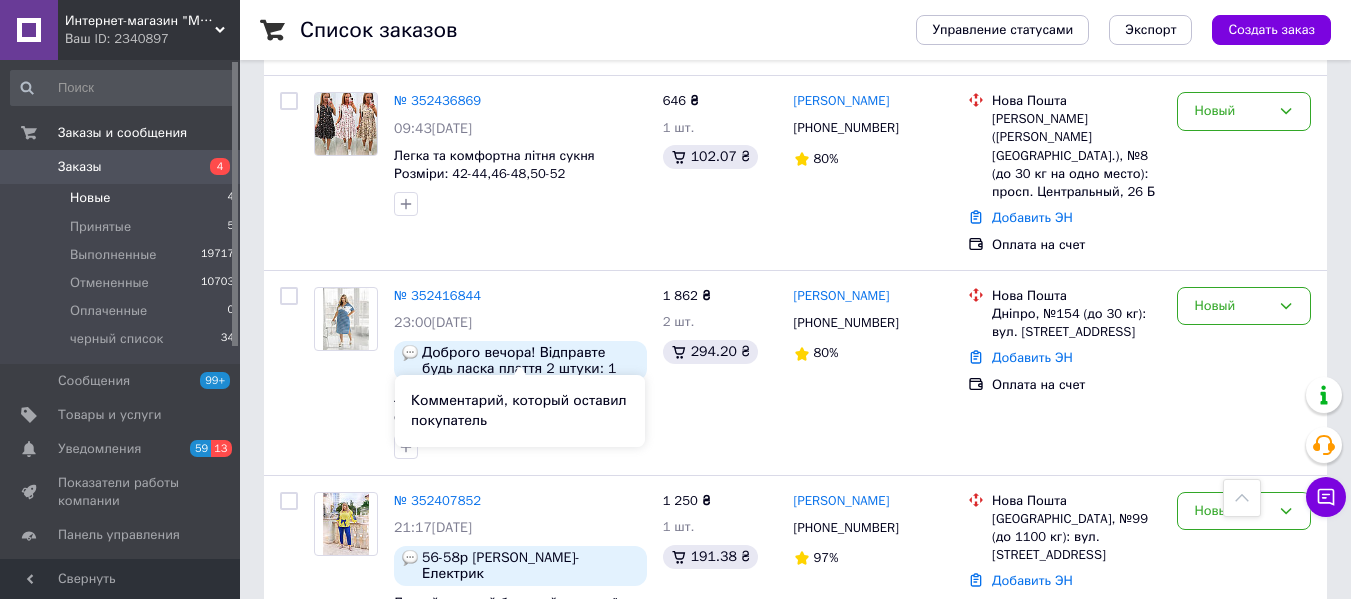 scroll, scrollTop: 400, scrollLeft: 0, axis: vertical 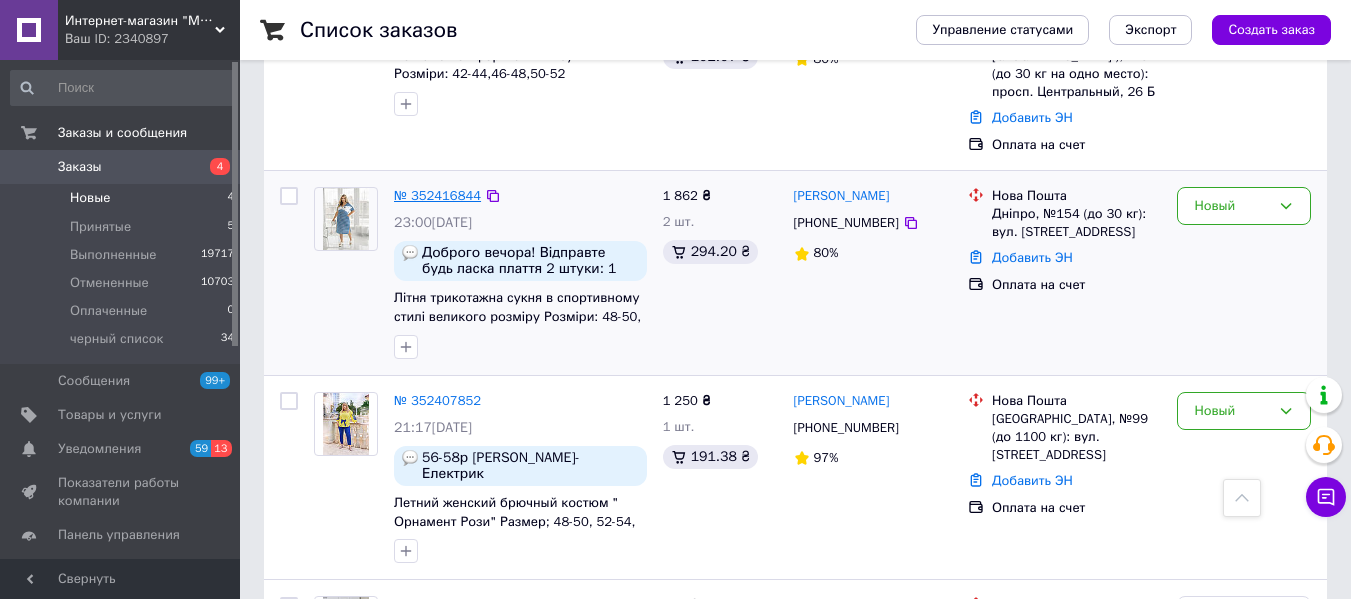click on "№ 352416844" at bounding box center [437, 195] 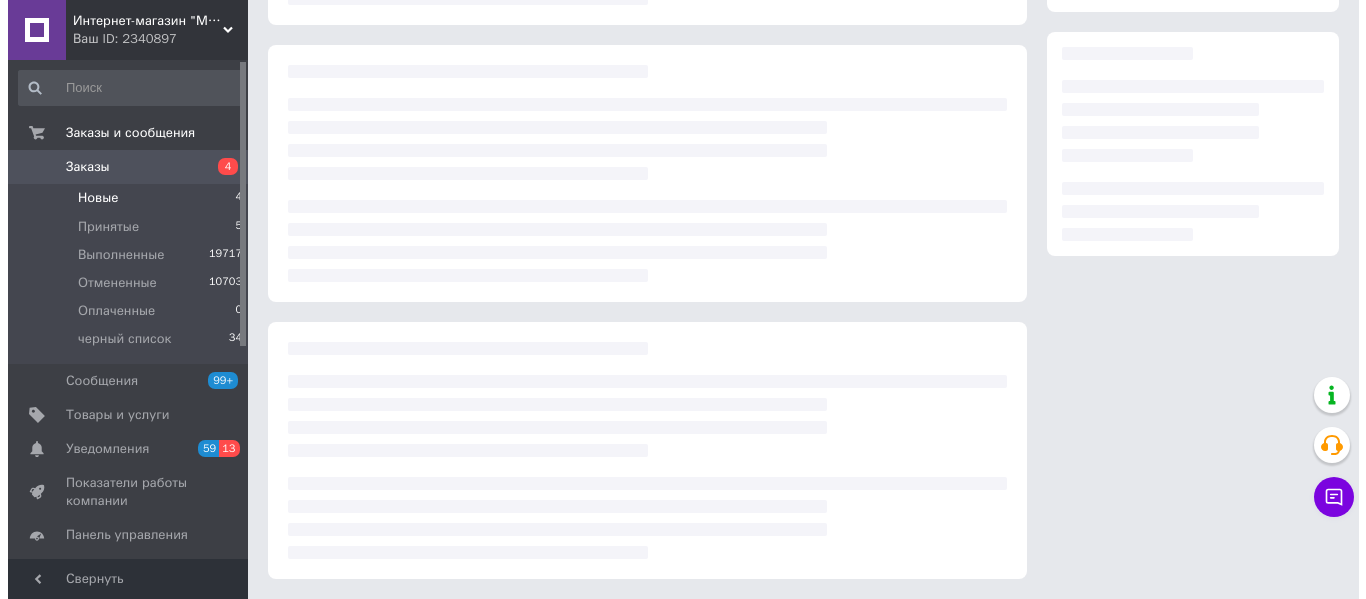 scroll, scrollTop: 400, scrollLeft: 0, axis: vertical 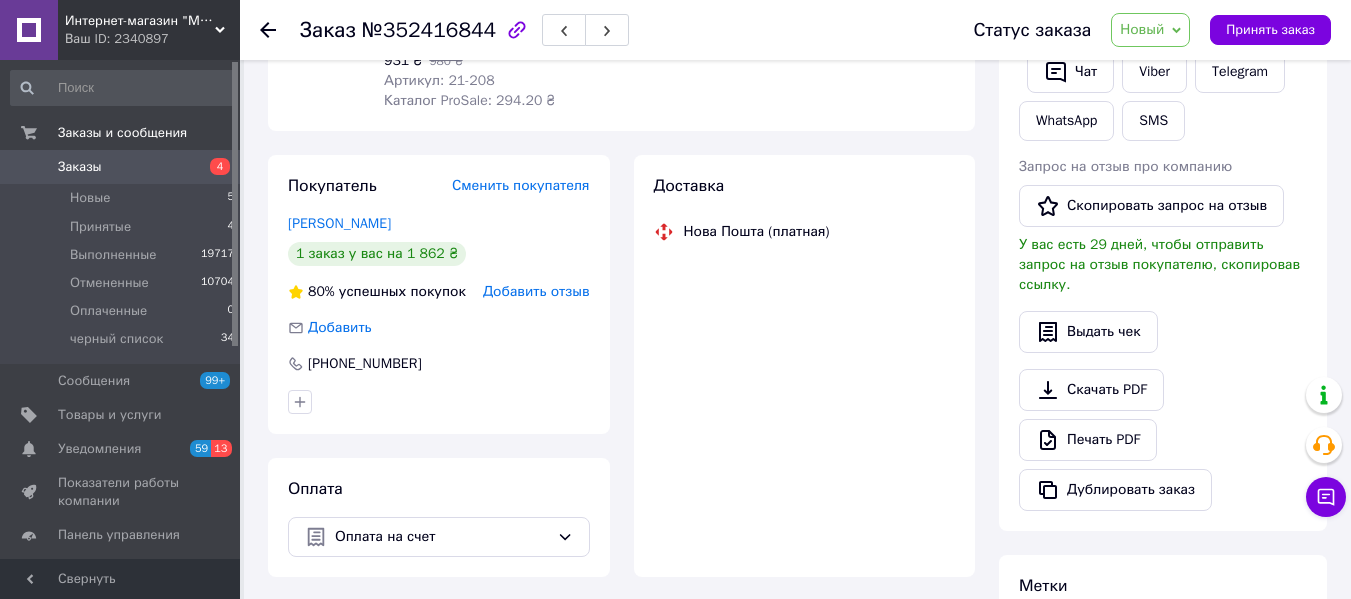 click on "Добавить отзыв" at bounding box center (536, 291) 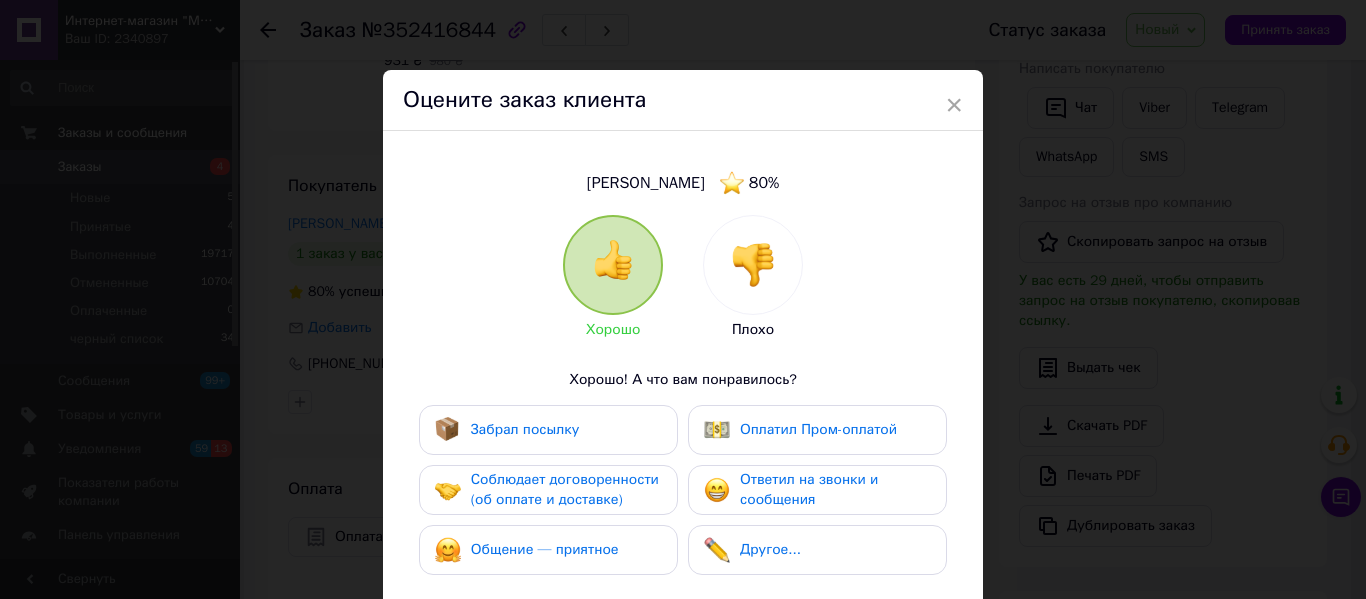 scroll, scrollTop: 300, scrollLeft: 0, axis: vertical 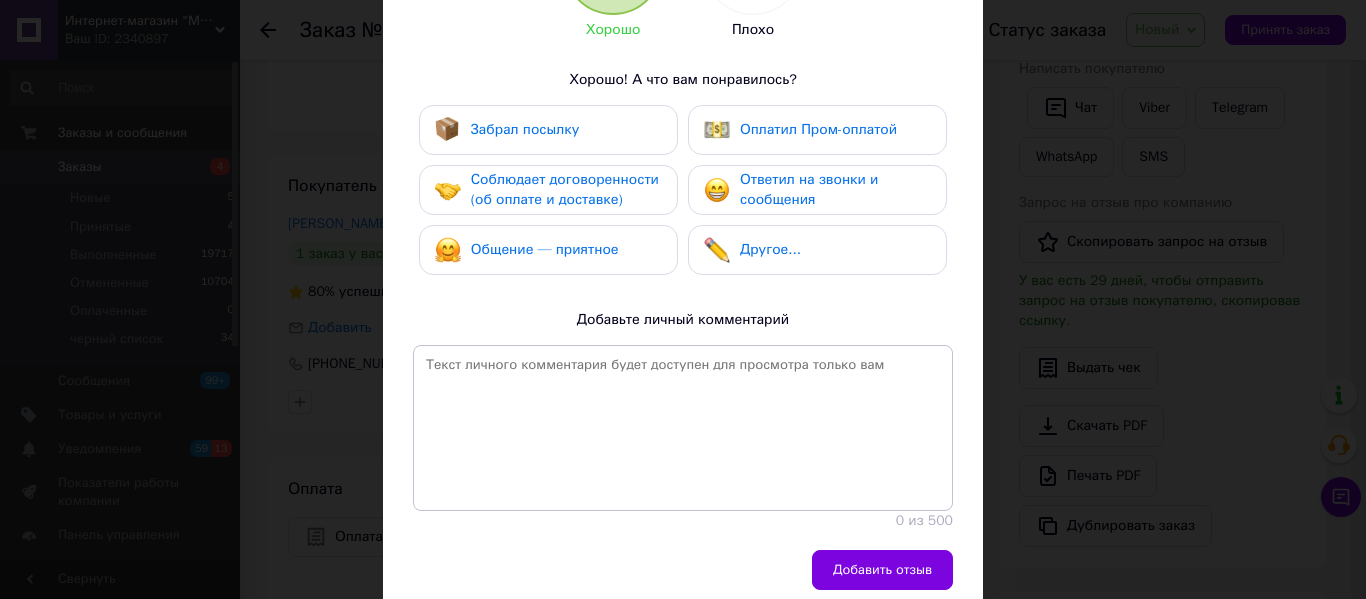 click on "Соблюдает договоренности (об оплате и доставке)" at bounding box center (565, 189) 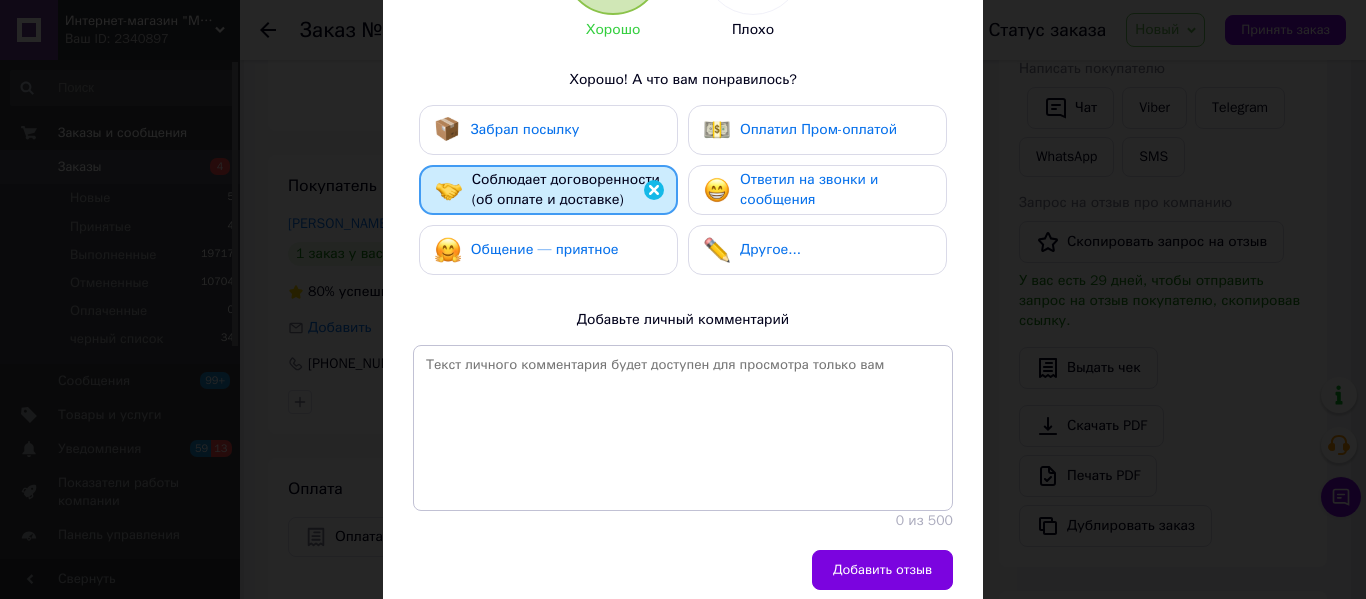 scroll, scrollTop: 100, scrollLeft: 0, axis: vertical 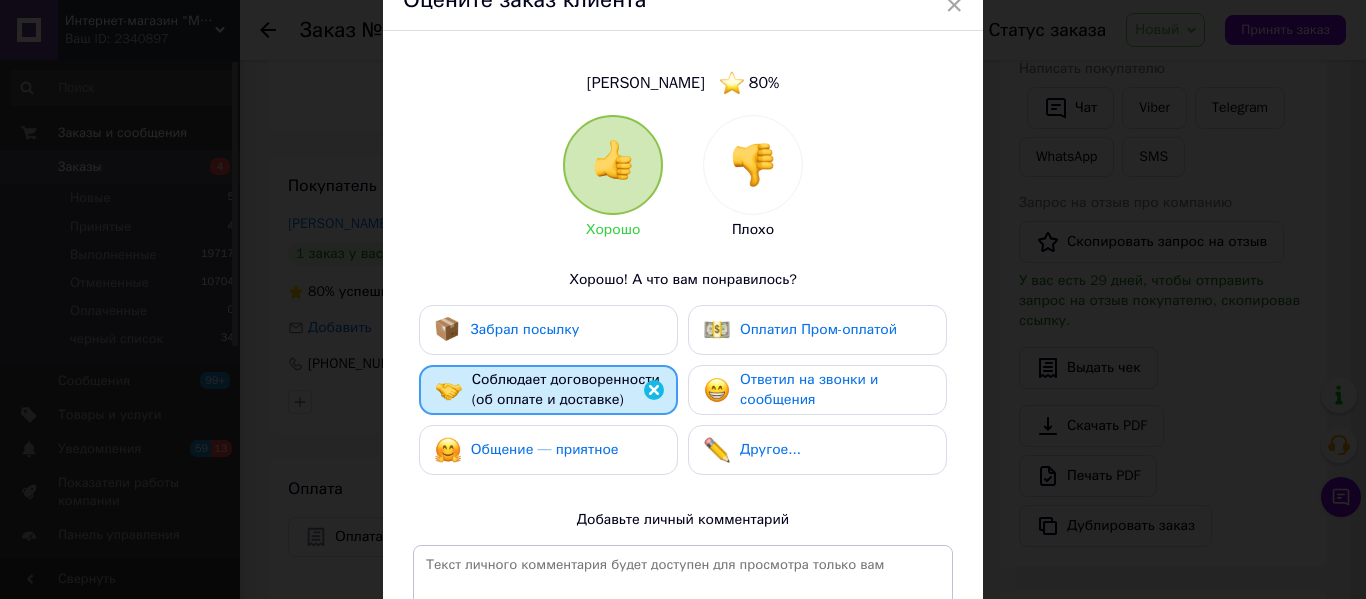 click at bounding box center [753, 165] 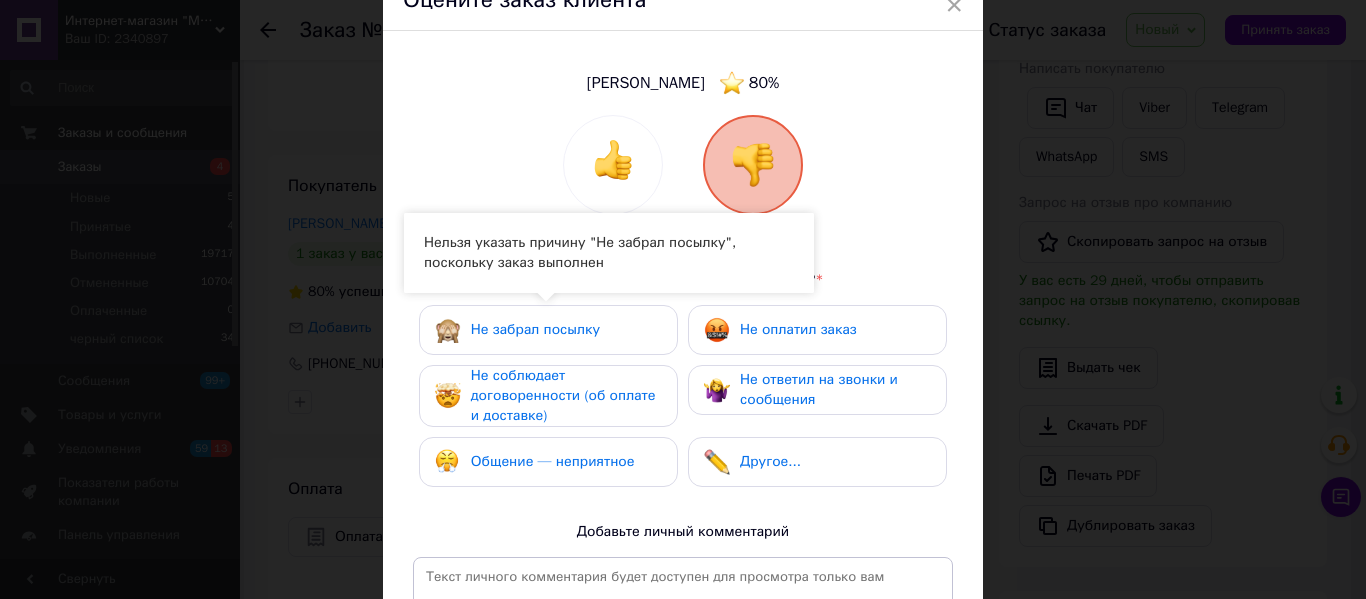 click on "Не соблюдает договоренности (об оплате и доставке)" at bounding box center (548, 396) 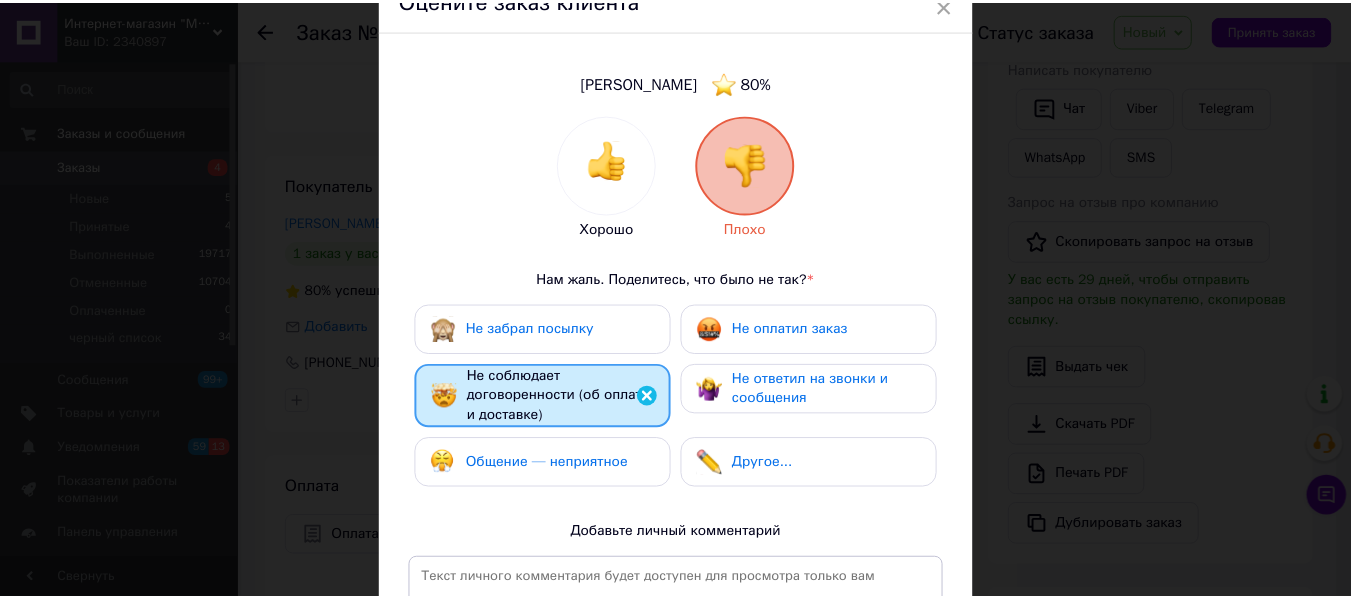 scroll, scrollTop: 387, scrollLeft: 0, axis: vertical 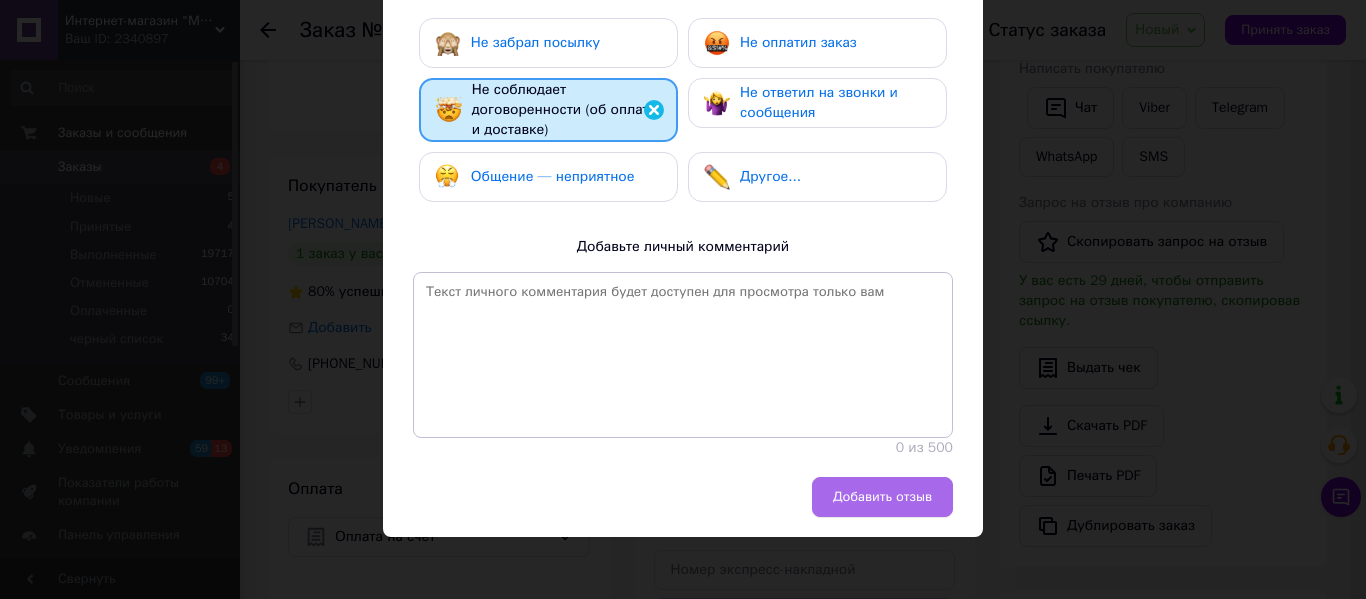 click on "Добавить отзыв" at bounding box center [882, 497] 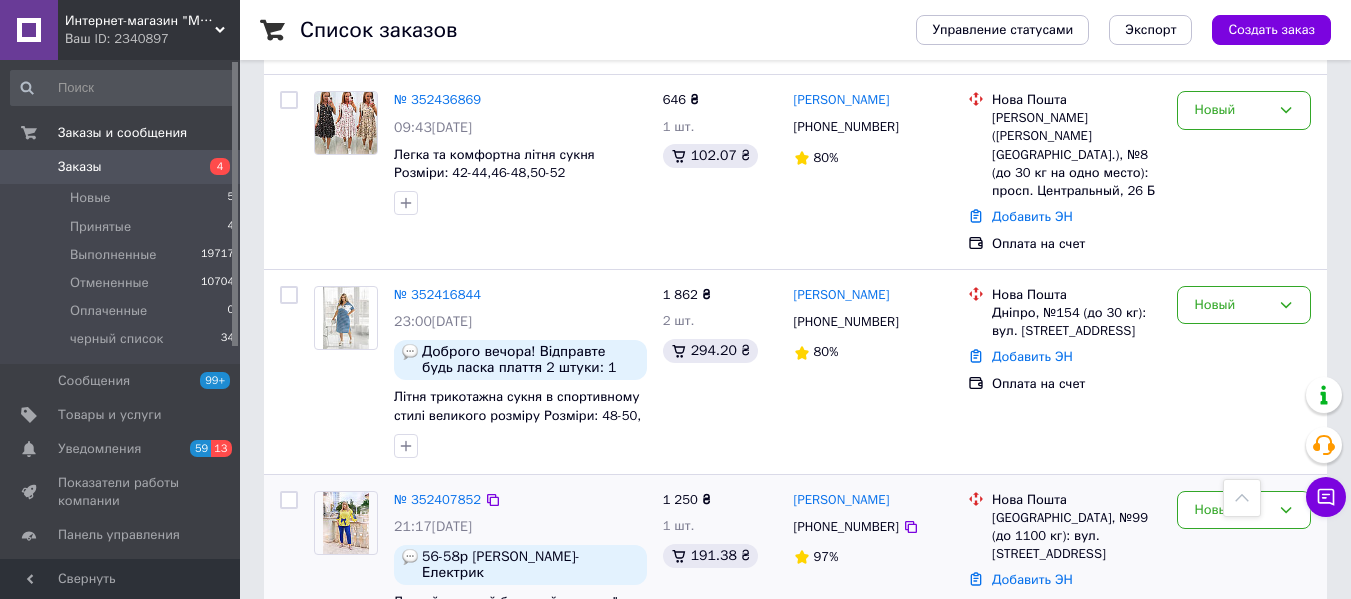scroll, scrollTop: 300, scrollLeft: 0, axis: vertical 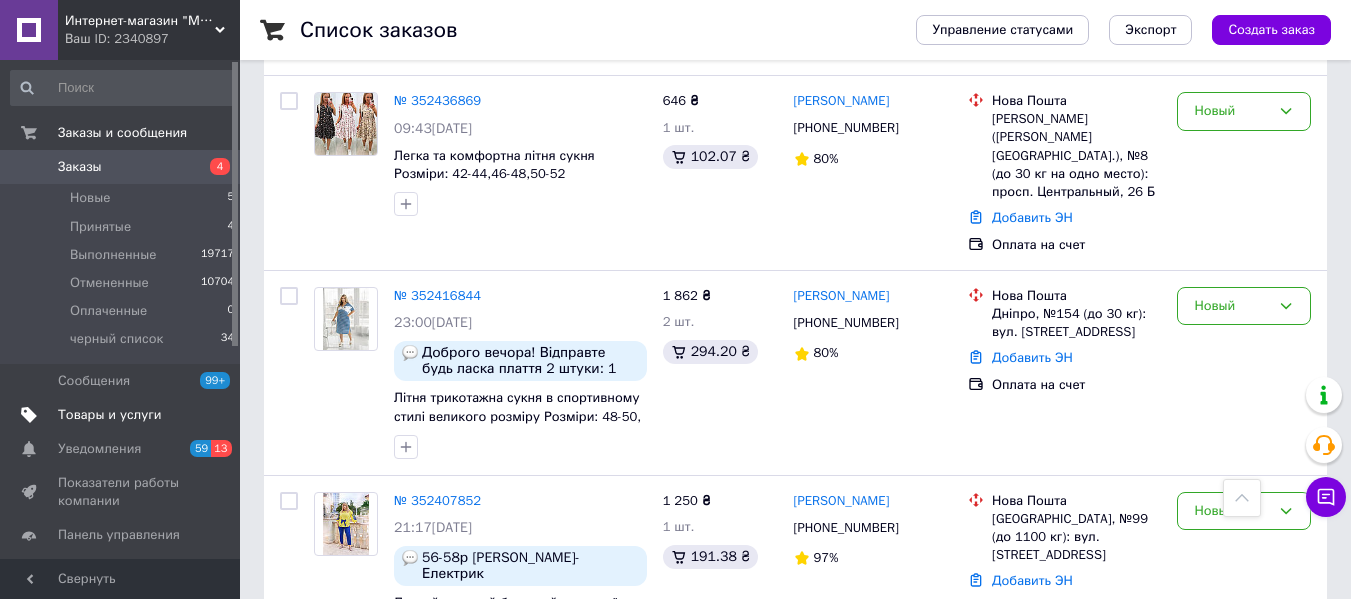 click on "Товары и услуги" at bounding box center [110, 415] 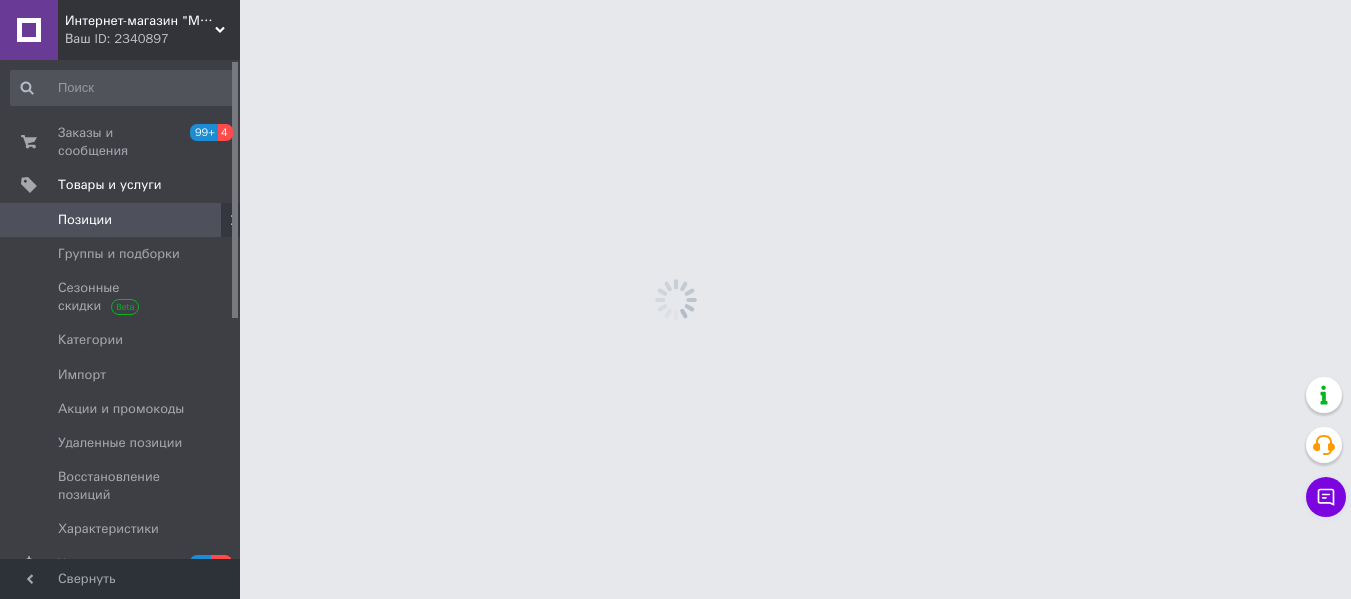scroll, scrollTop: 0, scrollLeft: 0, axis: both 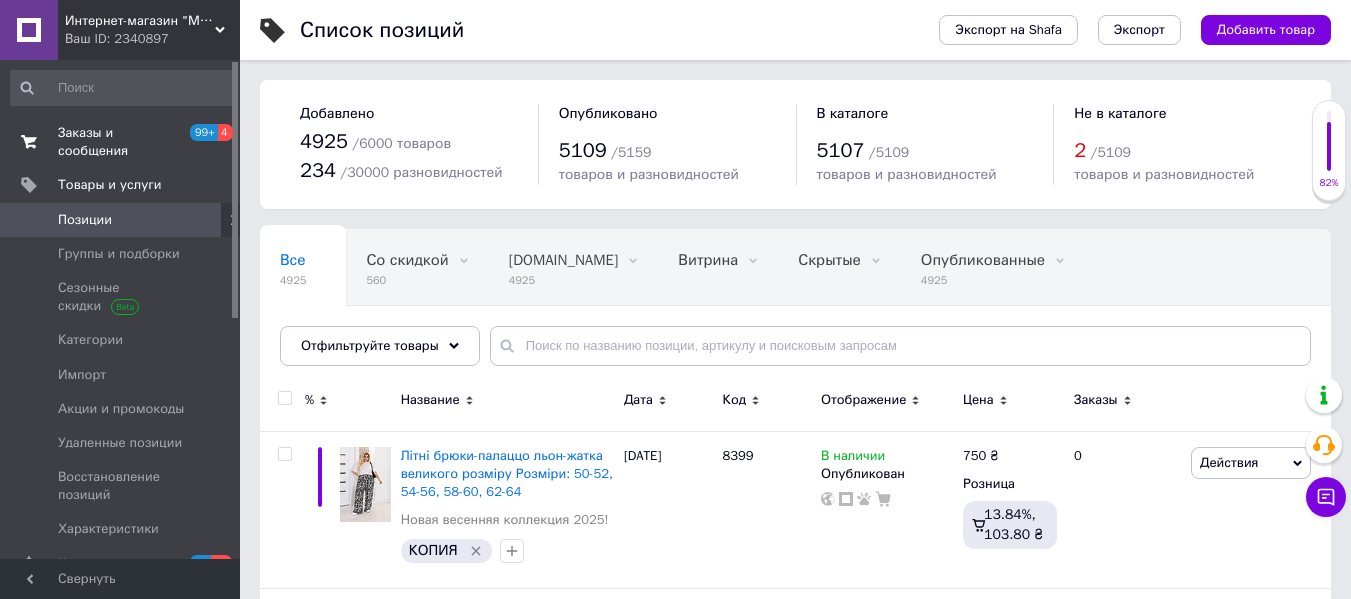 click on "Заказы и сообщения" at bounding box center (121, 142) 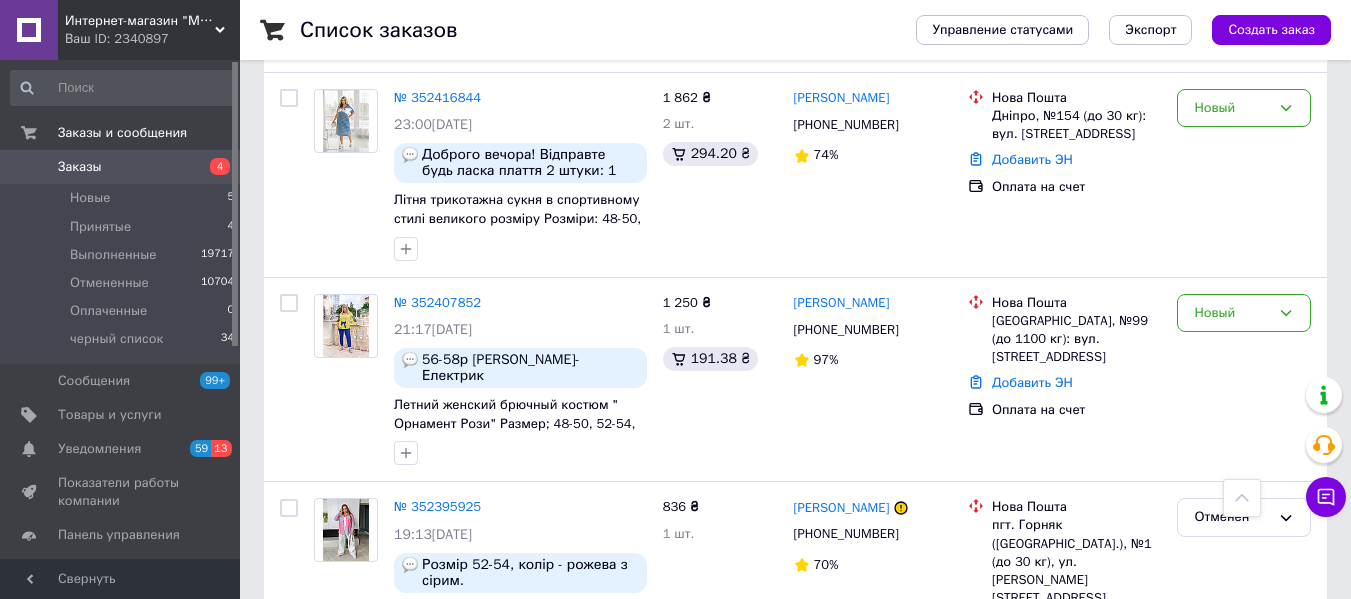 scroll, scrollTop: 500, scrollLeft: 0, axis: vertical 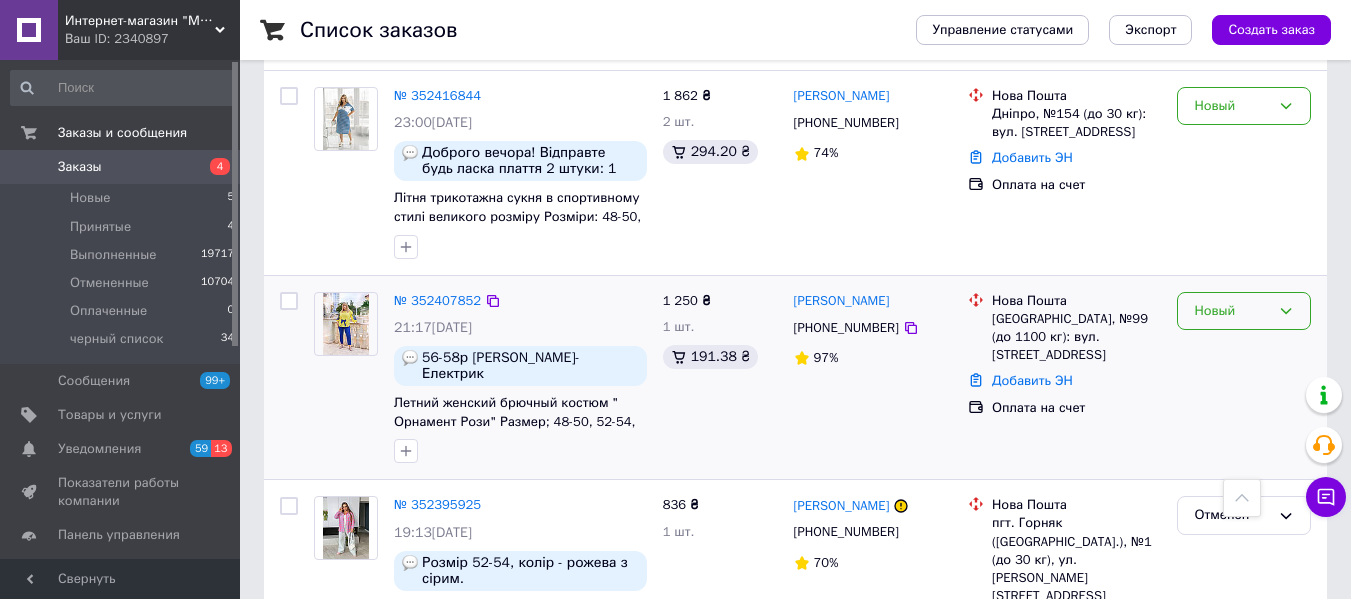 click on "Новый" at bounding box center [1232, 311] 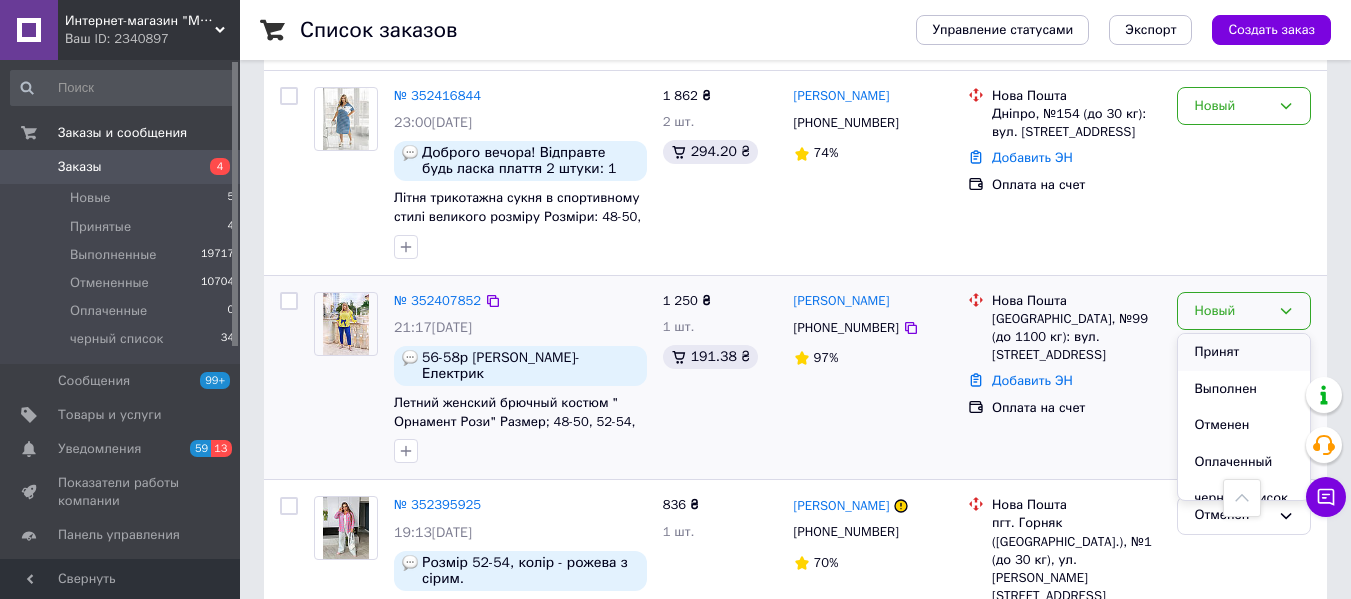 click on "Принят" at bounding box center [1244, 352] 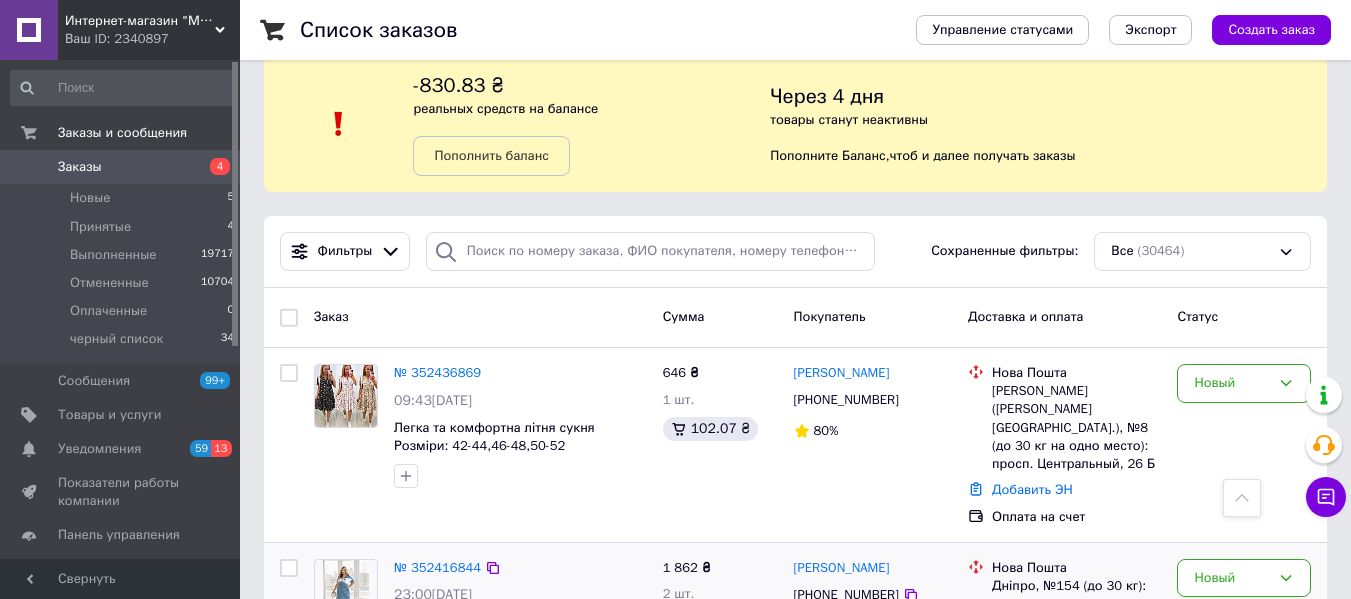 scroll, scrollTop: 0, scrollLeft: 0, axis: both 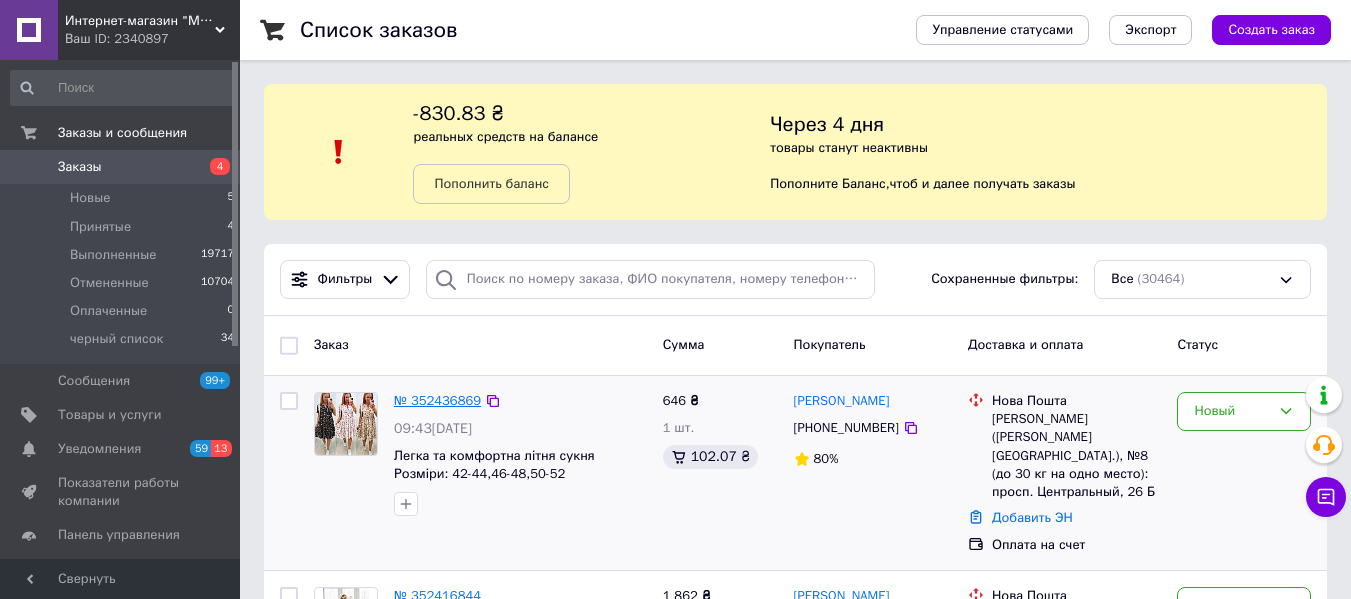 click on "№ 352436869" at bounding box center [437, 400] 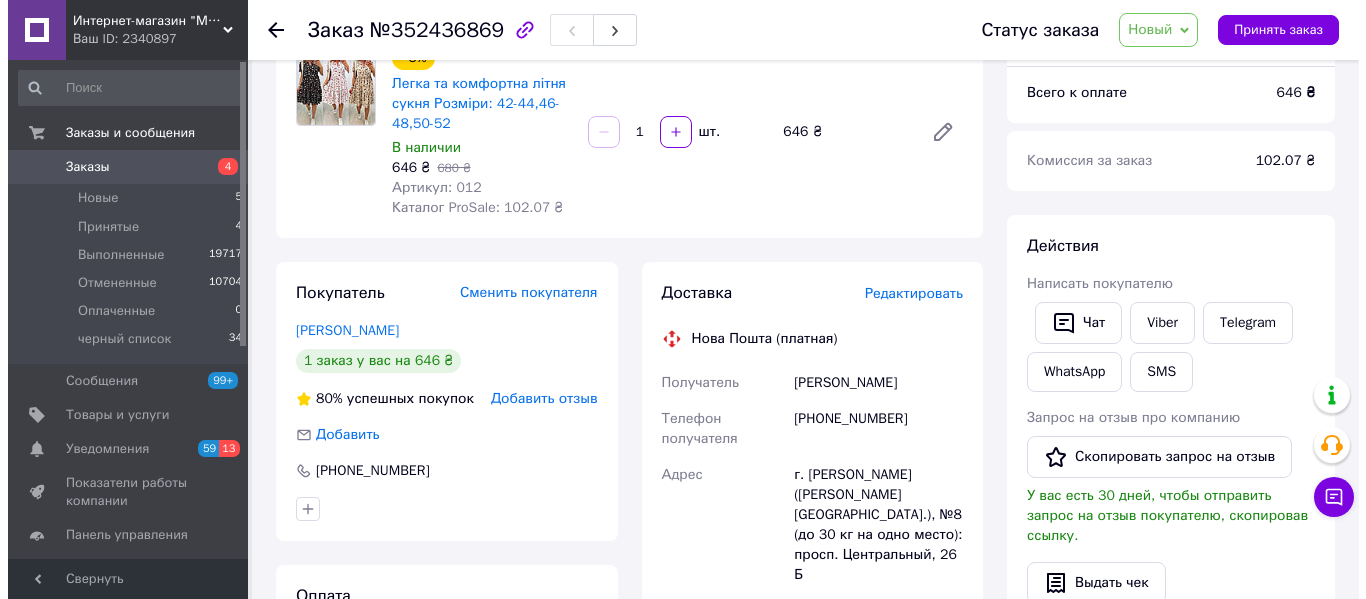 scroll, scrollTop: 300, scrollLeft: 0, axis: vertical 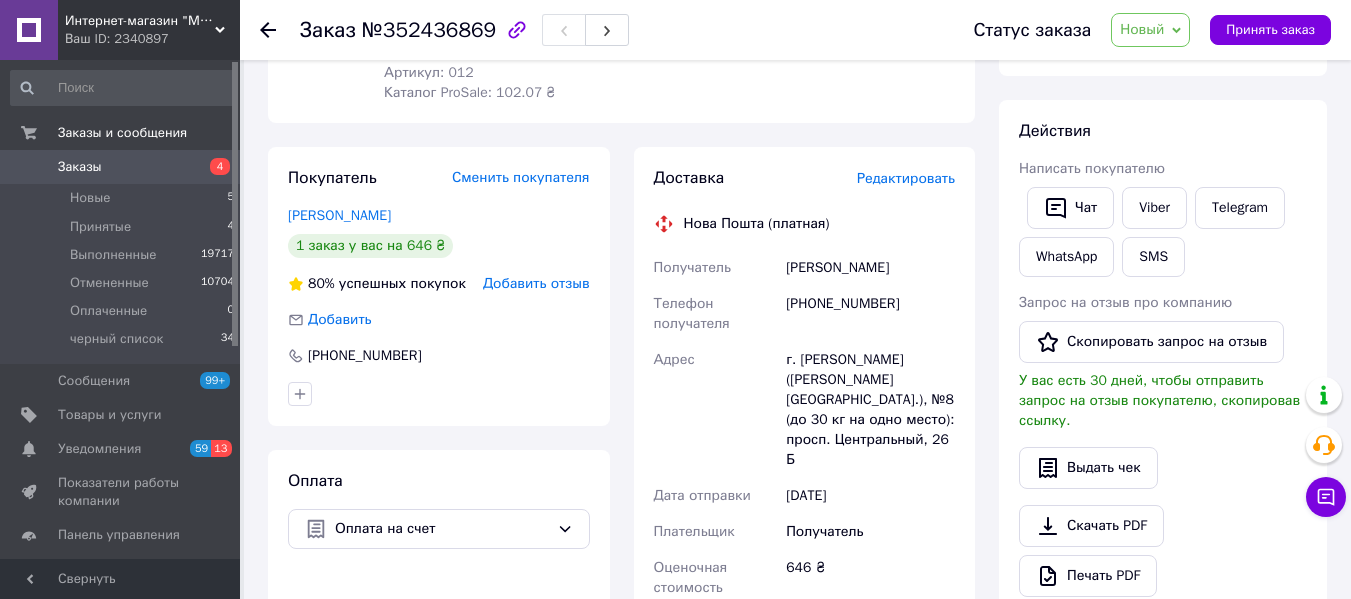 click on "Добавить отзыв" at bounding box center [536, 283] 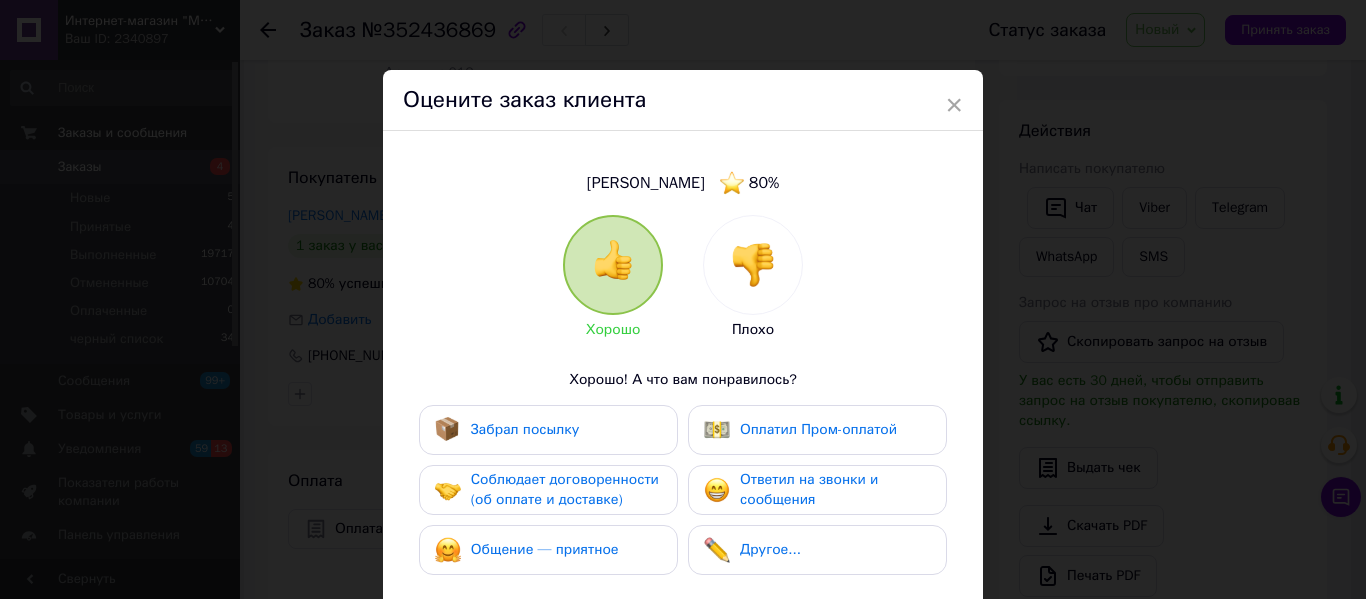 click at bounding box center [753, 265] 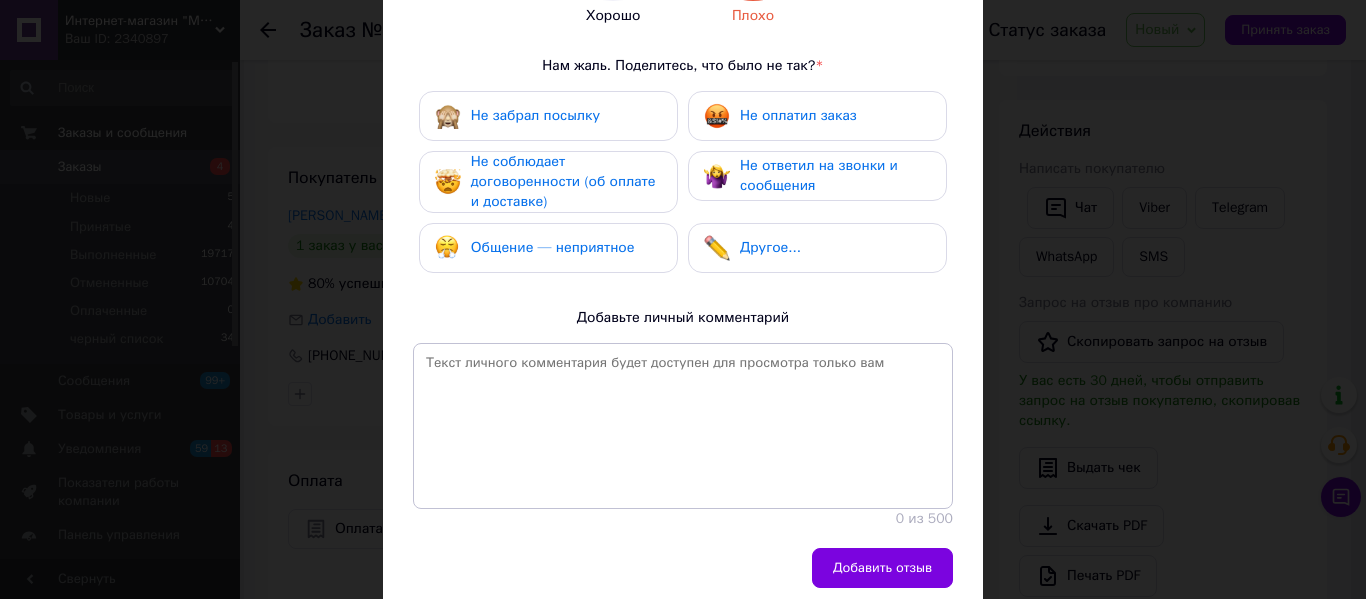 scroll, scrollTop: 385, scrollLeft: 0, axis: vertical 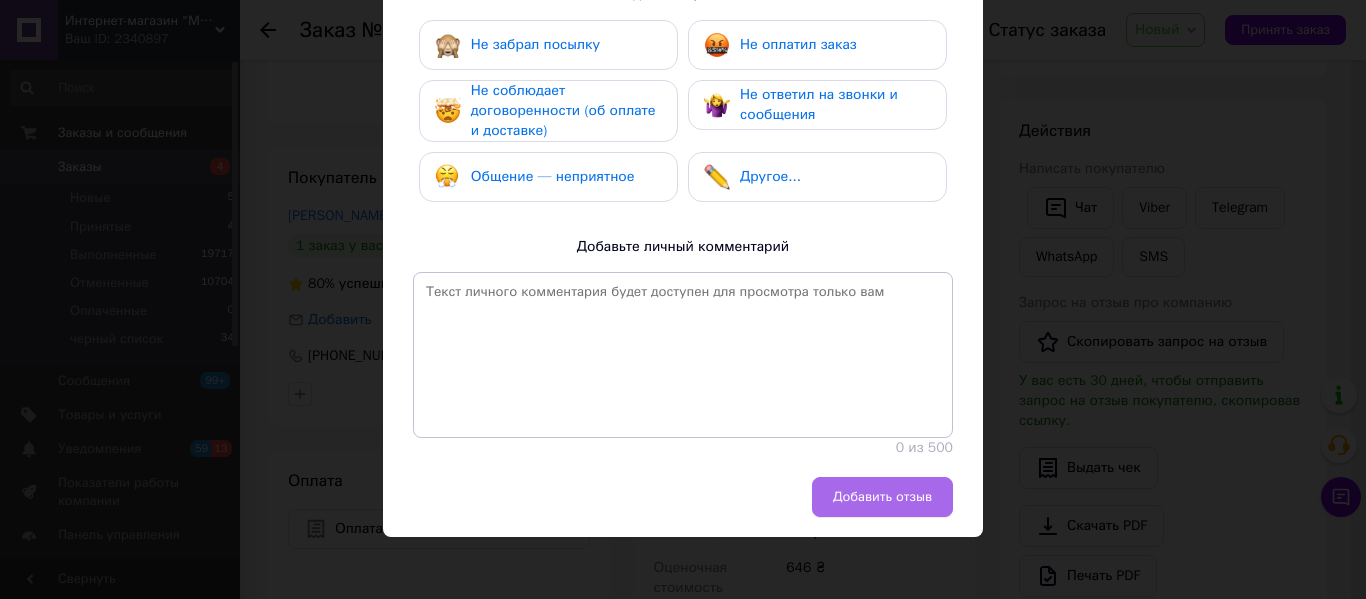 click on "Добавить отзыв" at bounding box center [882, 497] 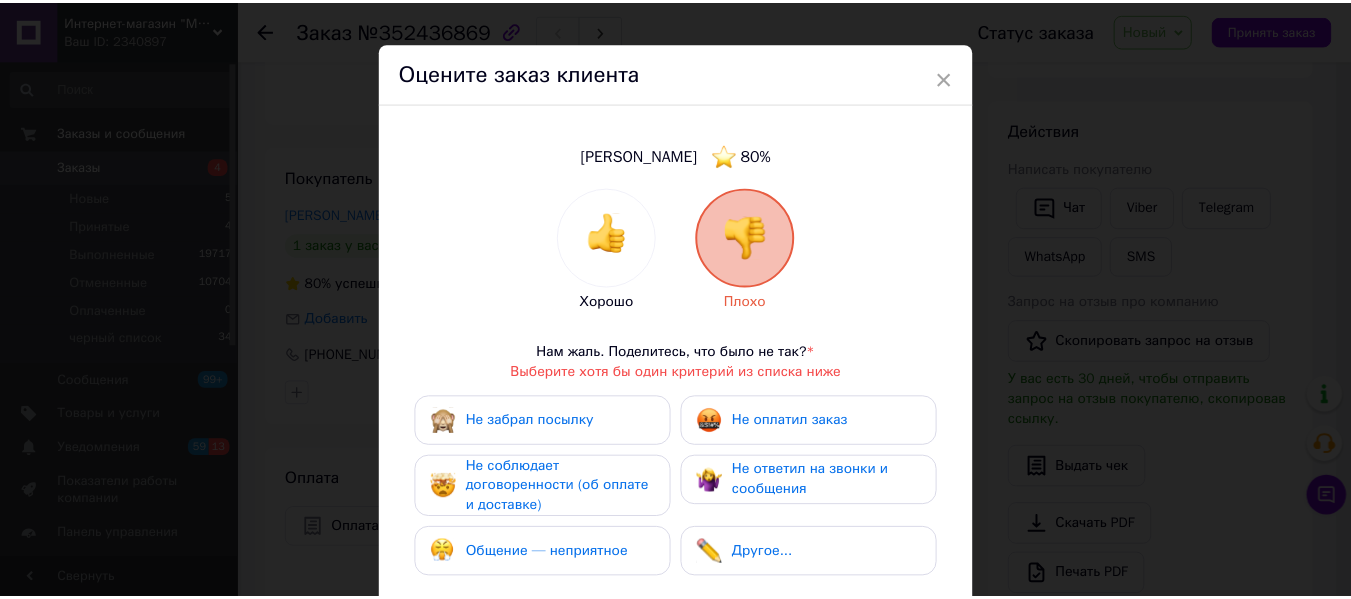 scroll, scrollTop: 0, scrollLeft: 0, axis: both 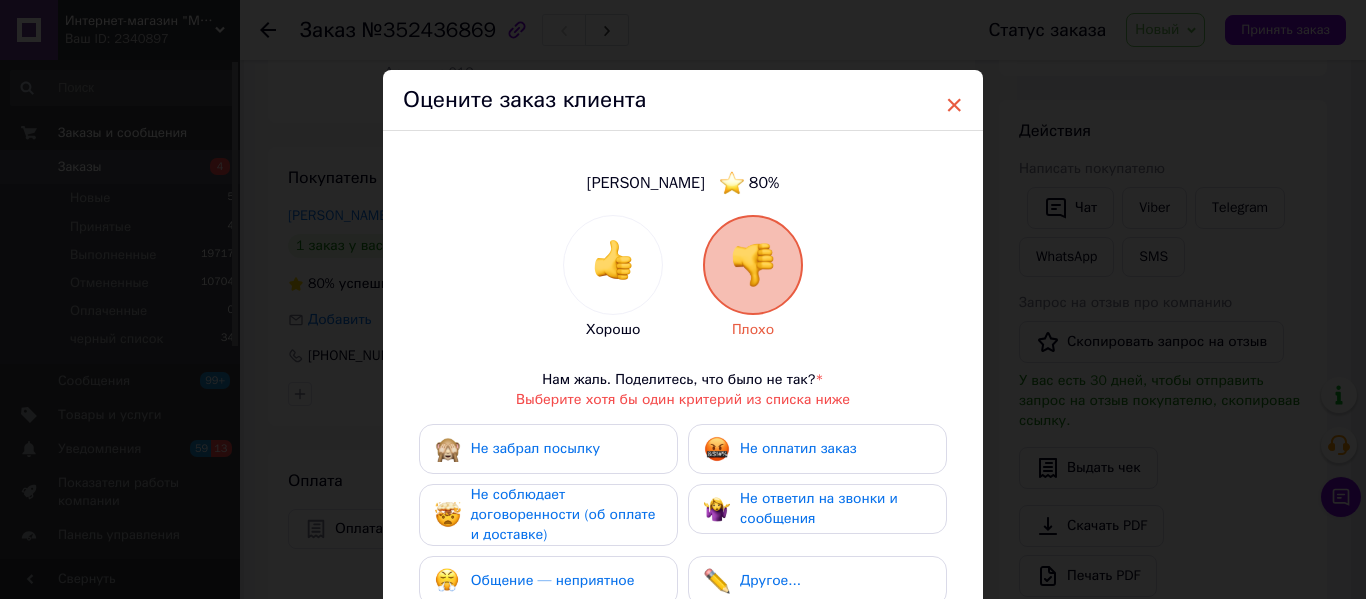 click on "×" at bounding box center (954, 105) 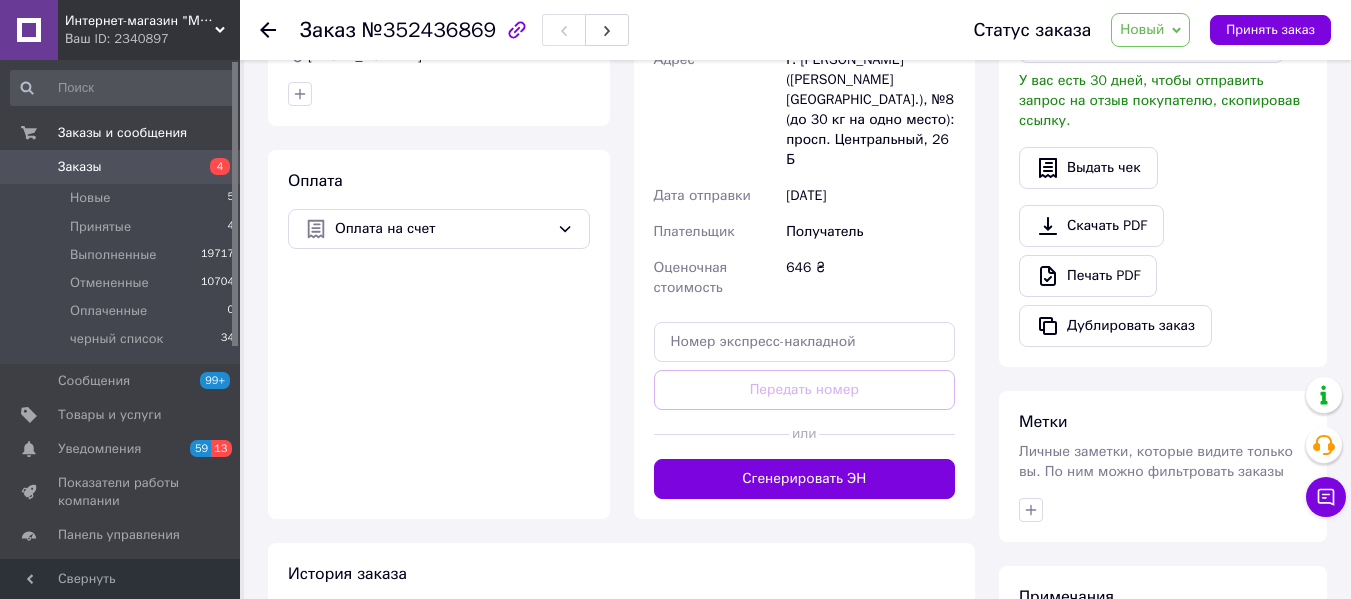 scroll, scrollTop: 836, scrollLeft: 0, axis: vertical 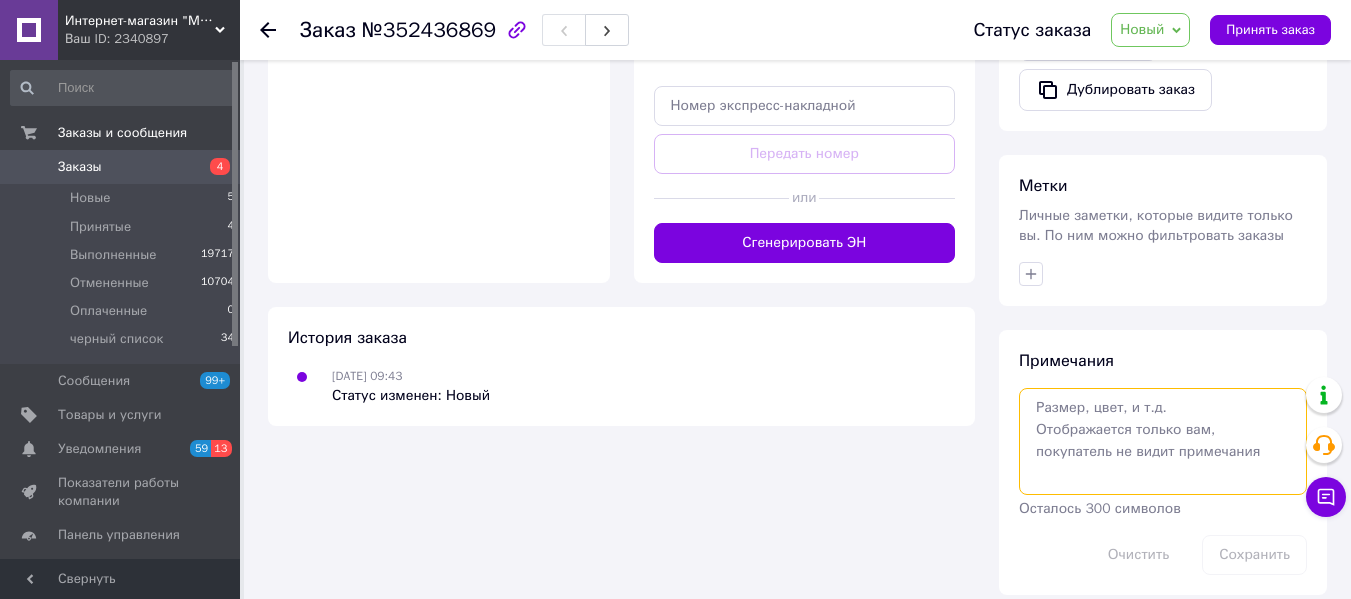 click at bounding box center (1163, 441) 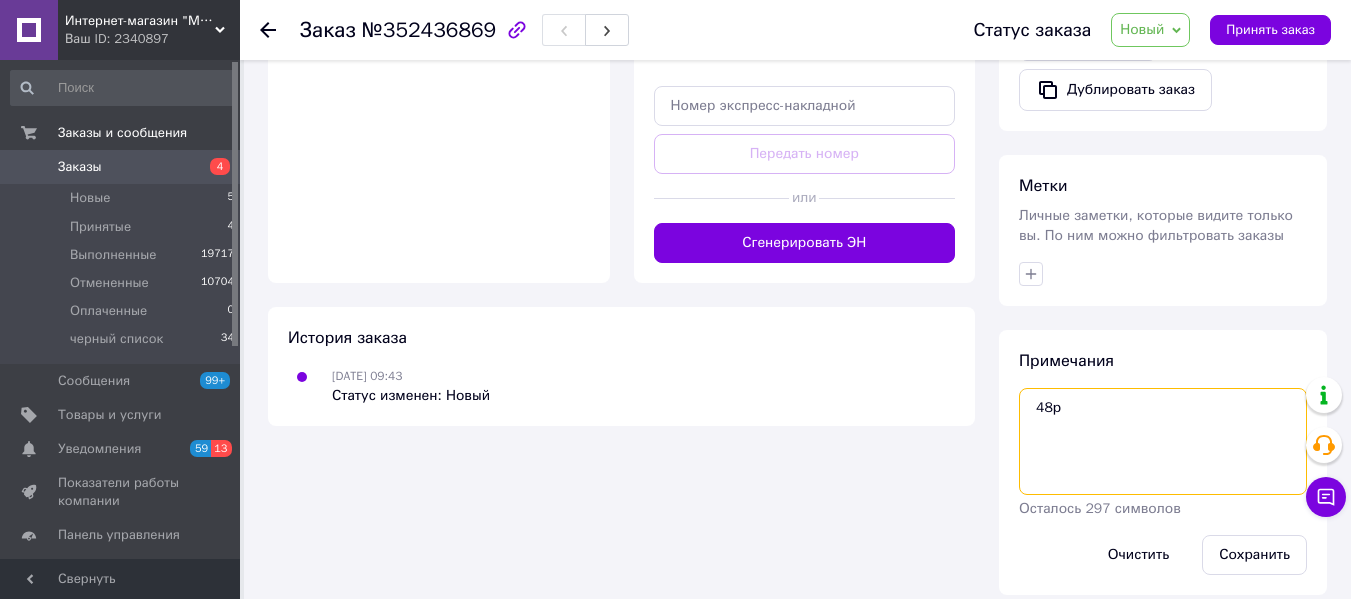 type on "48р" 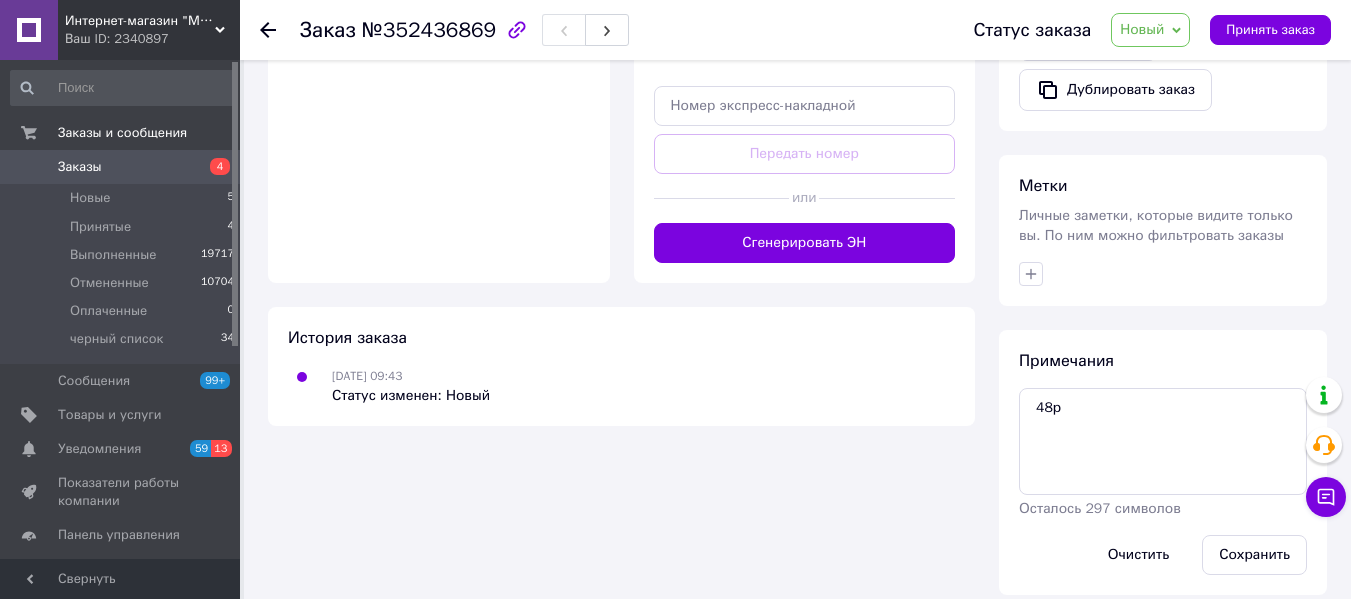 click on "Сохранить" at bounding box center (1254, 555) 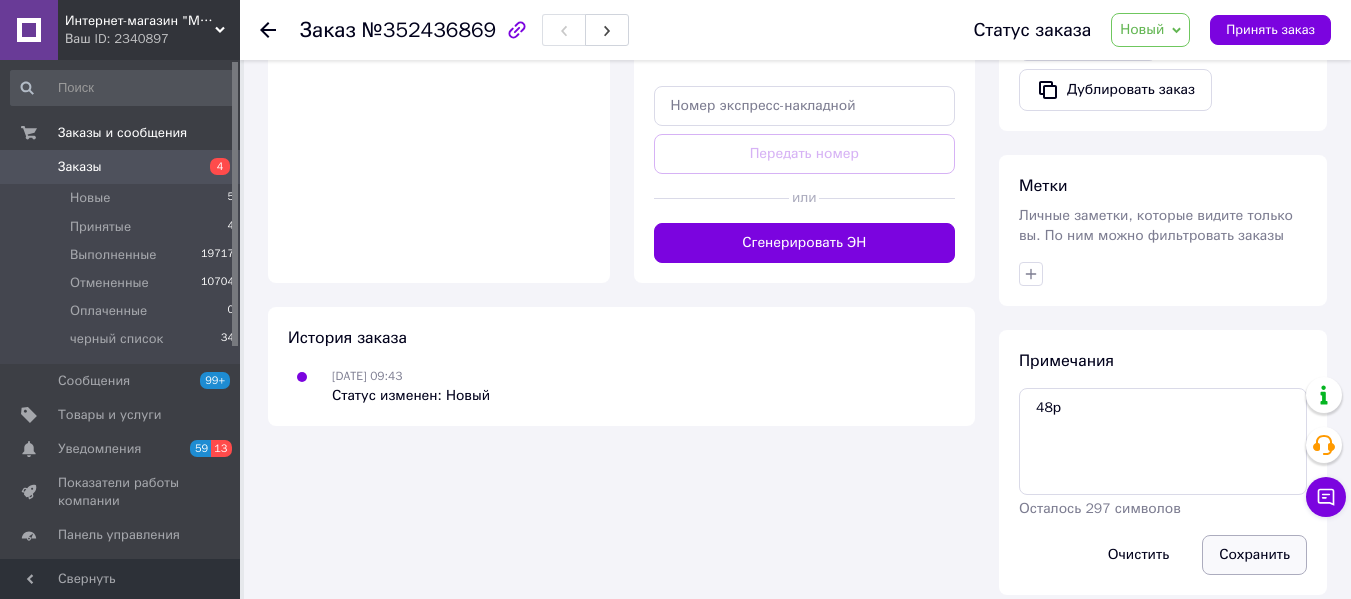 click on "Сохранить" at bounding box center (1254, 555) 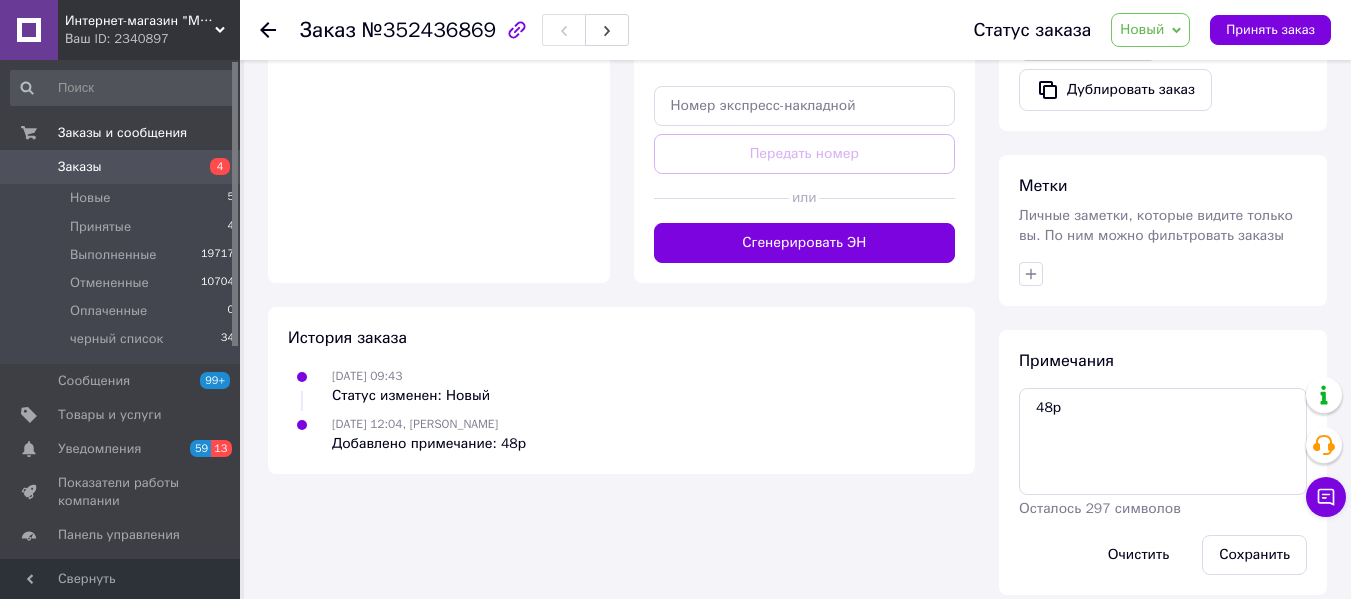 scroll, scrollTop: 736, scrollLeft: 0, axis: vertical 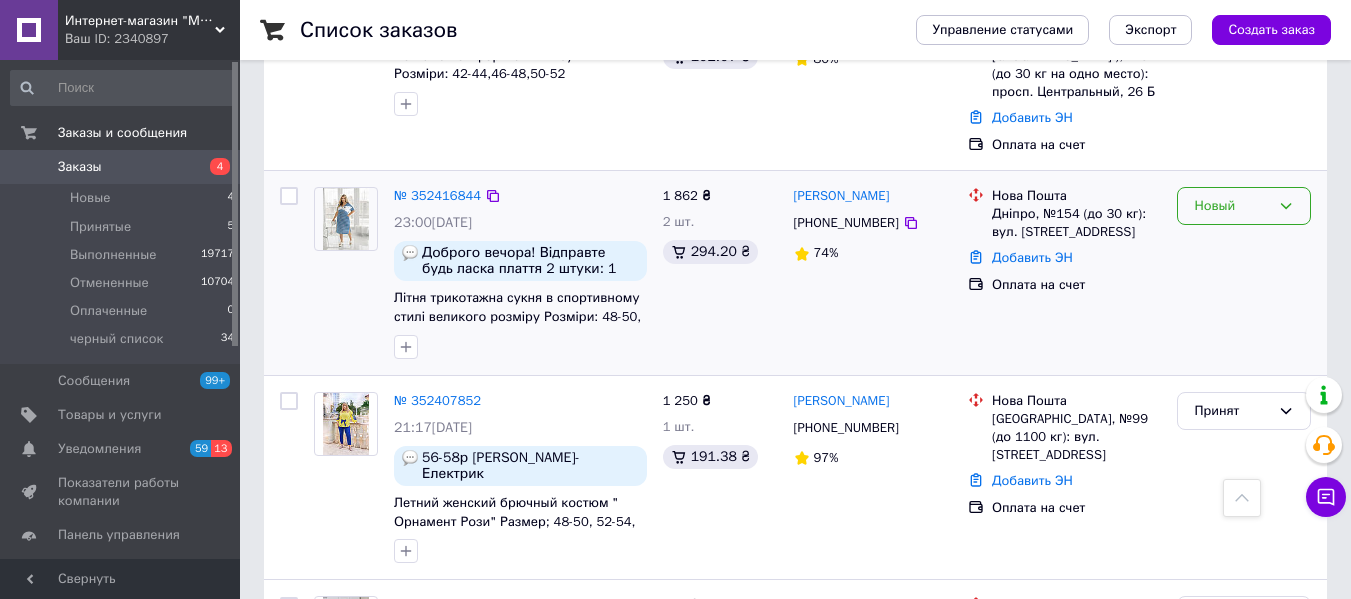 click on "Новый" at bounding box center (1232, 206) 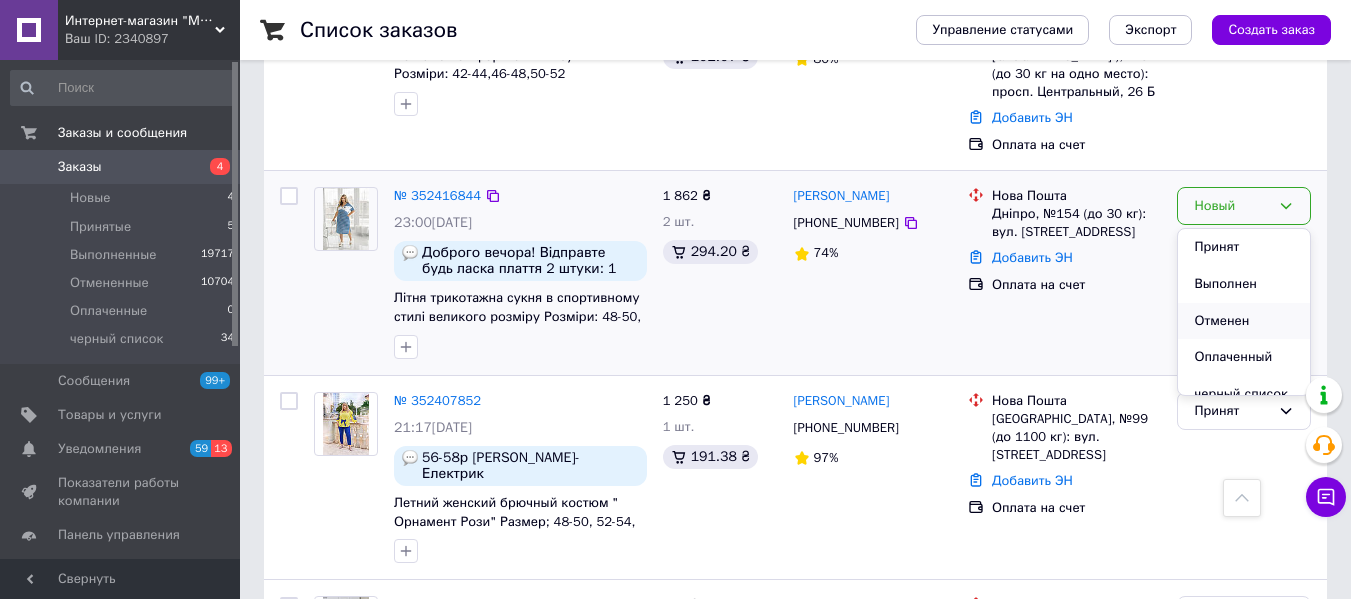 click on "Отменен" at bounding box center (1244, 321) 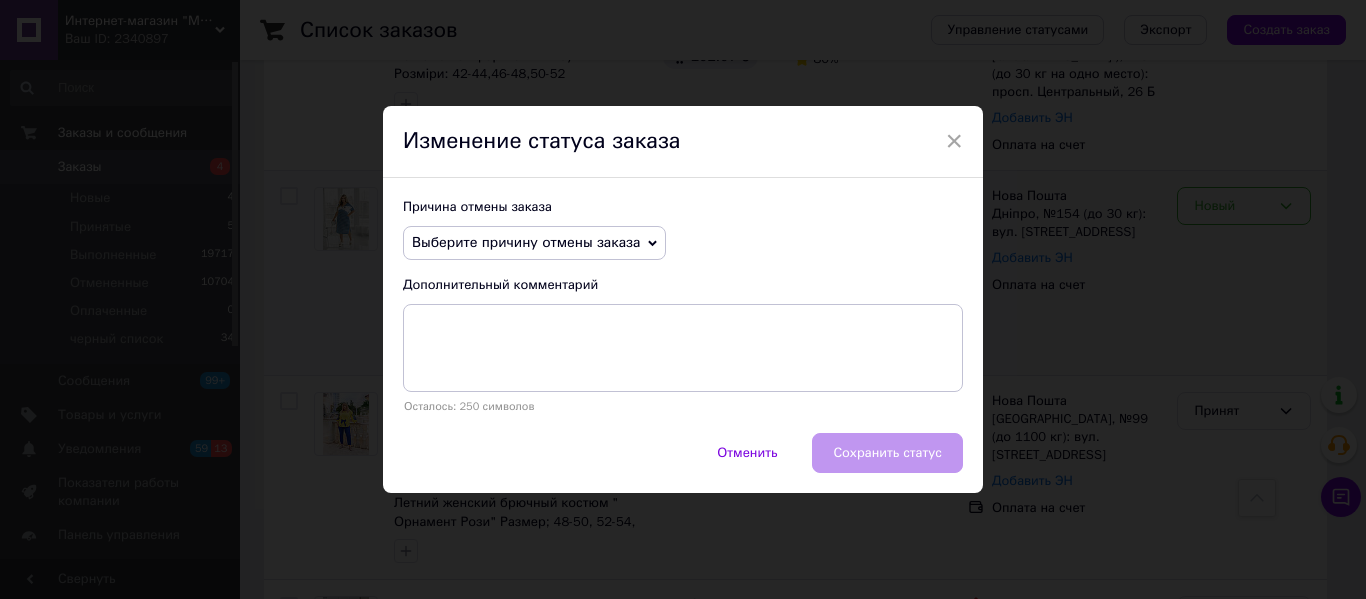 click on "Выберите причину отмены заказа" at bounding box center [526, 242] 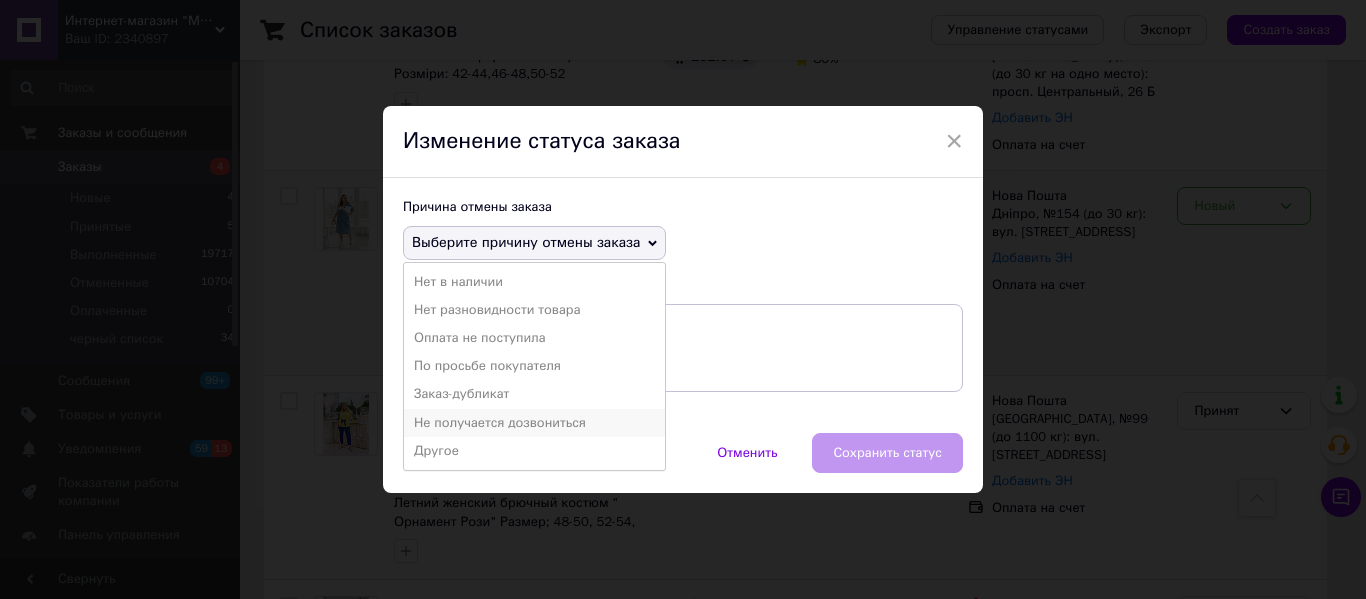 click on "Не получается дозвониться" at bounding box center (534, 423) 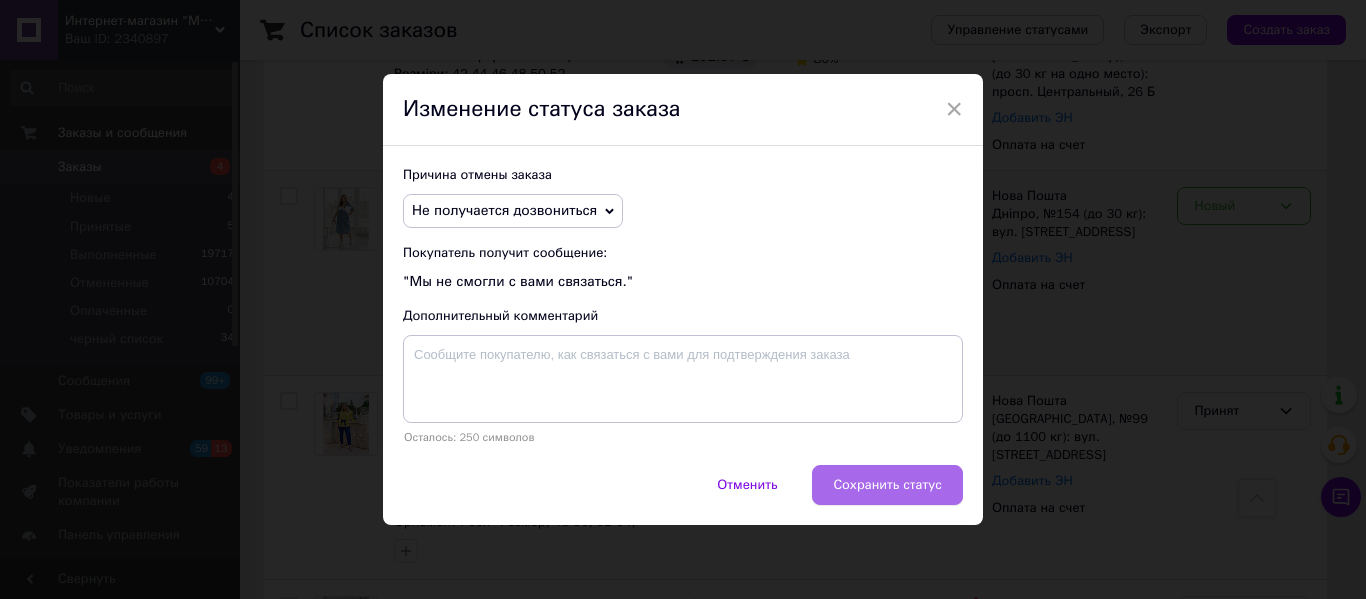 click on "Сохранить статус" at bounding box center (887, 485) 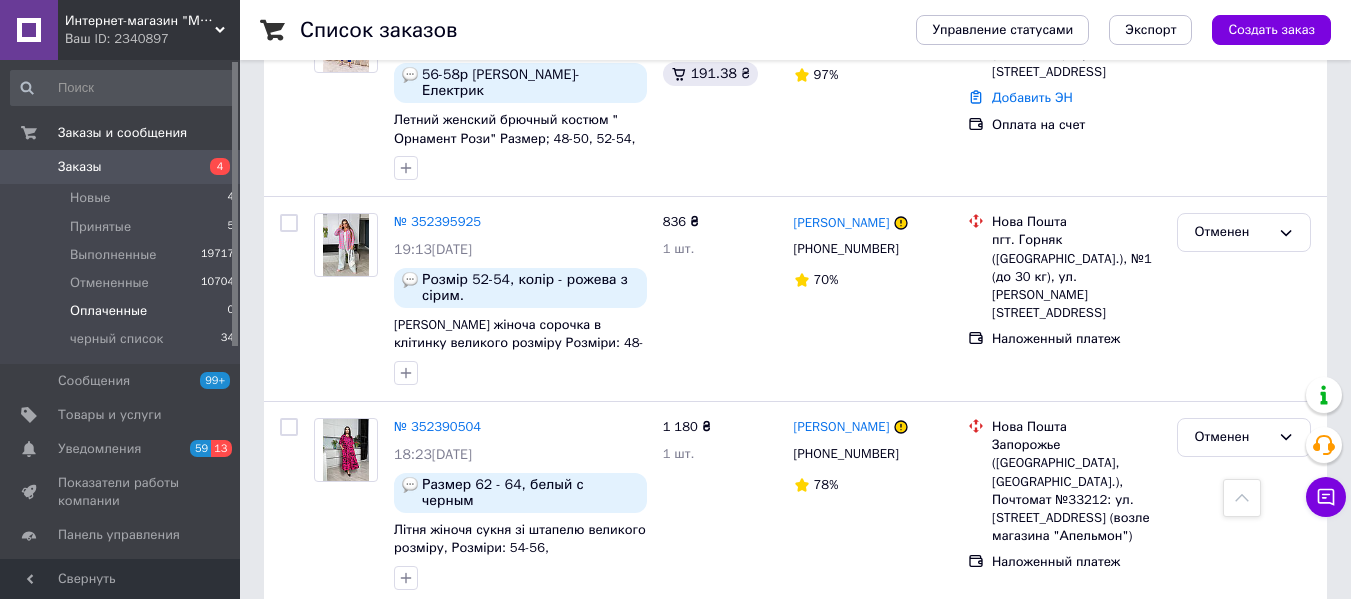 scroll, scrollTop: 800, scrollLeft: 0, axis: vertical 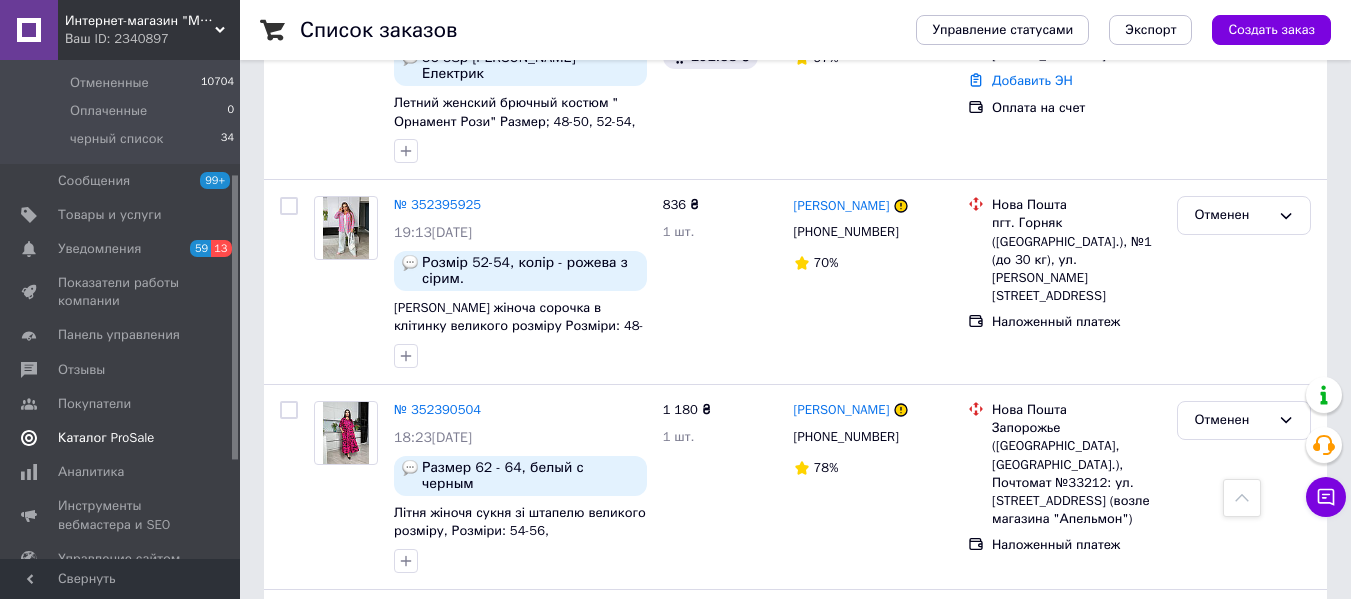 click on "Каталог ProSale" at bounding box center [106, 438] 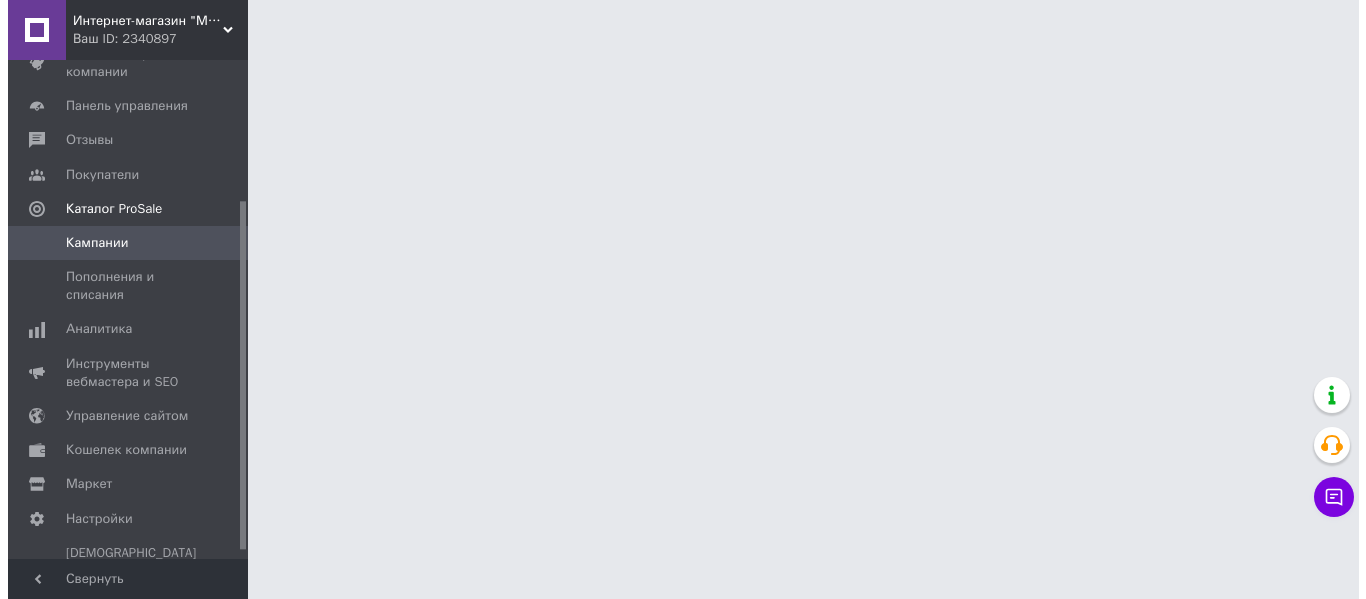 scroll, scrollTop: 0, scrollLeft: 0, axis: both 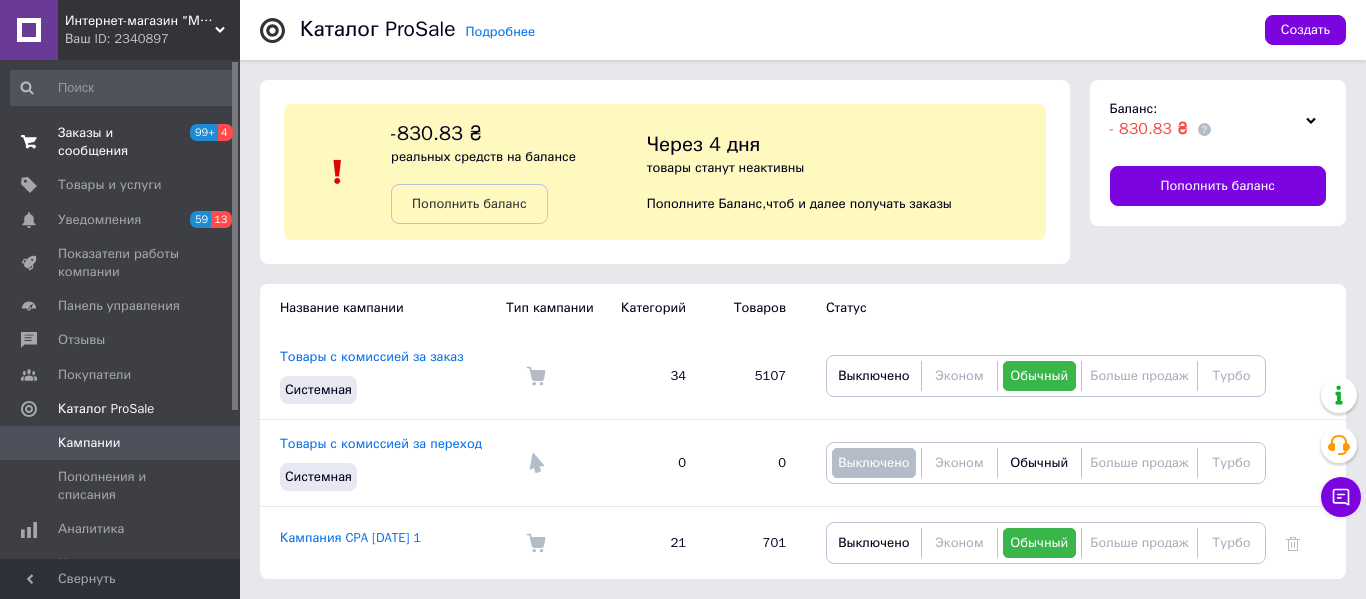 click on "Заказы и сообщения" at bounding box center [121, 142] 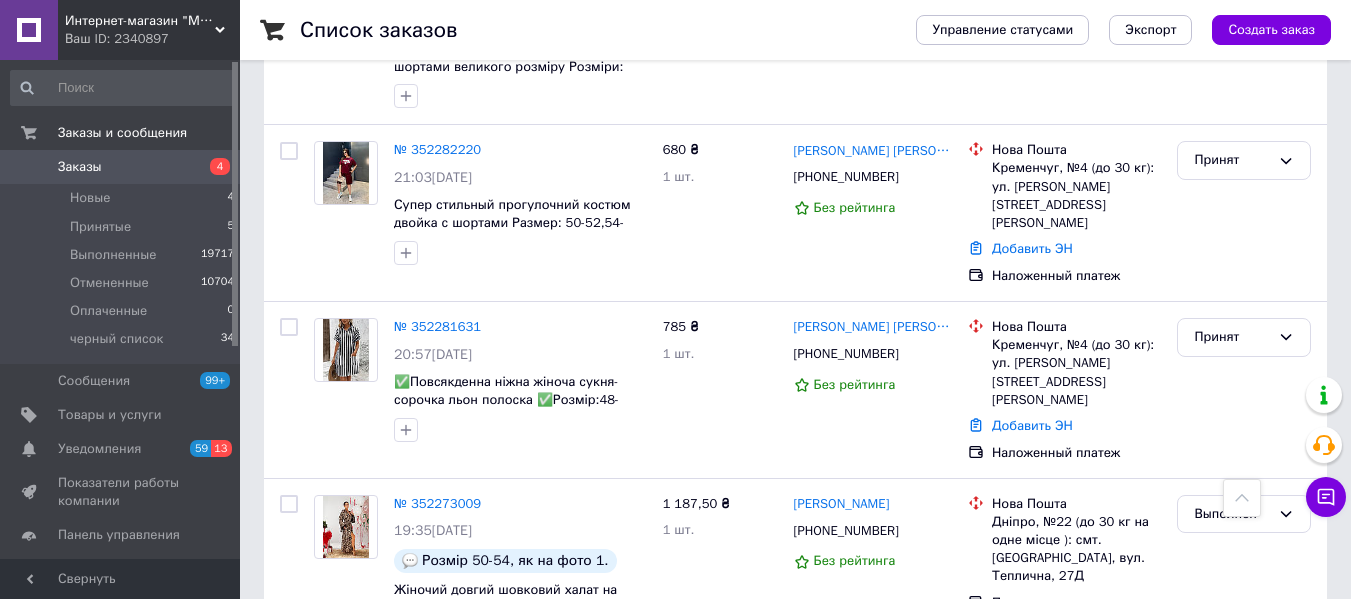 scroll, scrollTop: 2300, scrollLeft: 0, axis: vertical 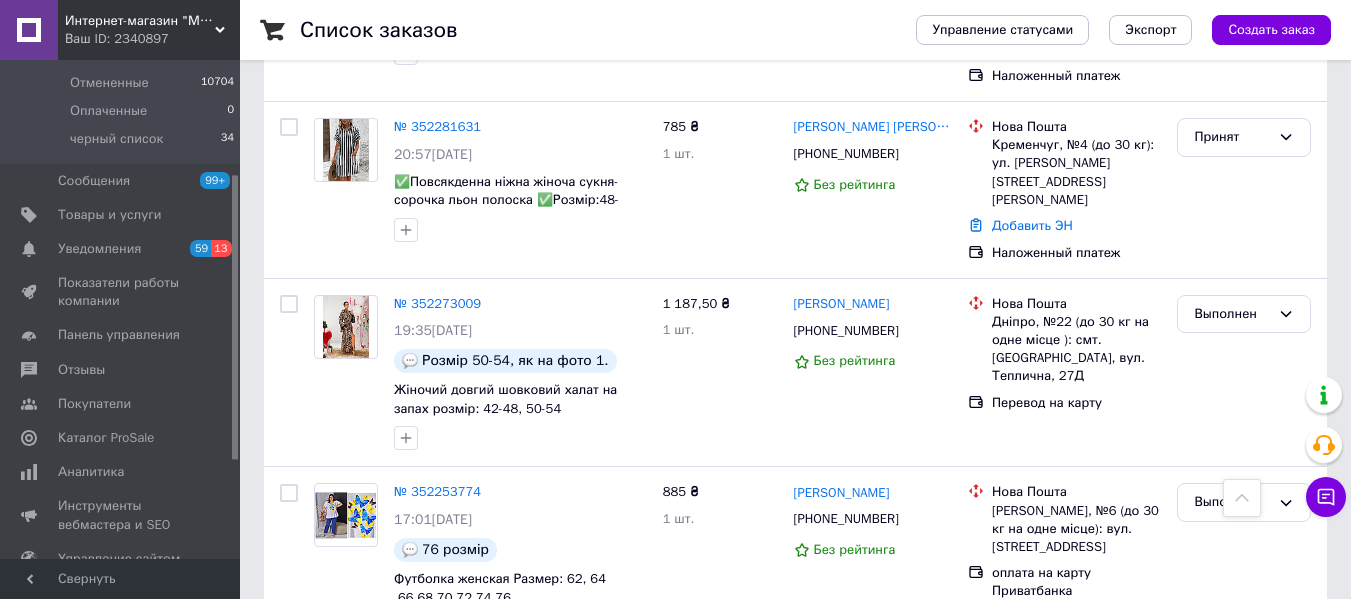 click on "Каталог ProSale" at bounding box center (106, 438) 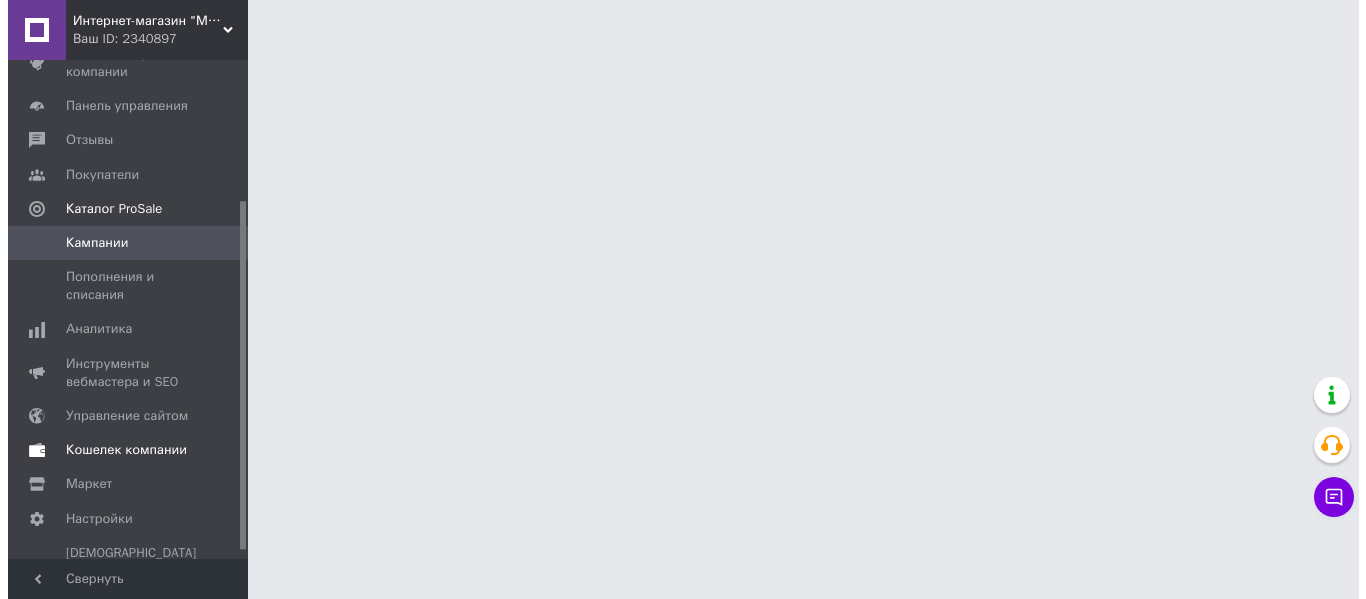 scroll, scrollTop: 0, scrollLeft: 0, axis: both 